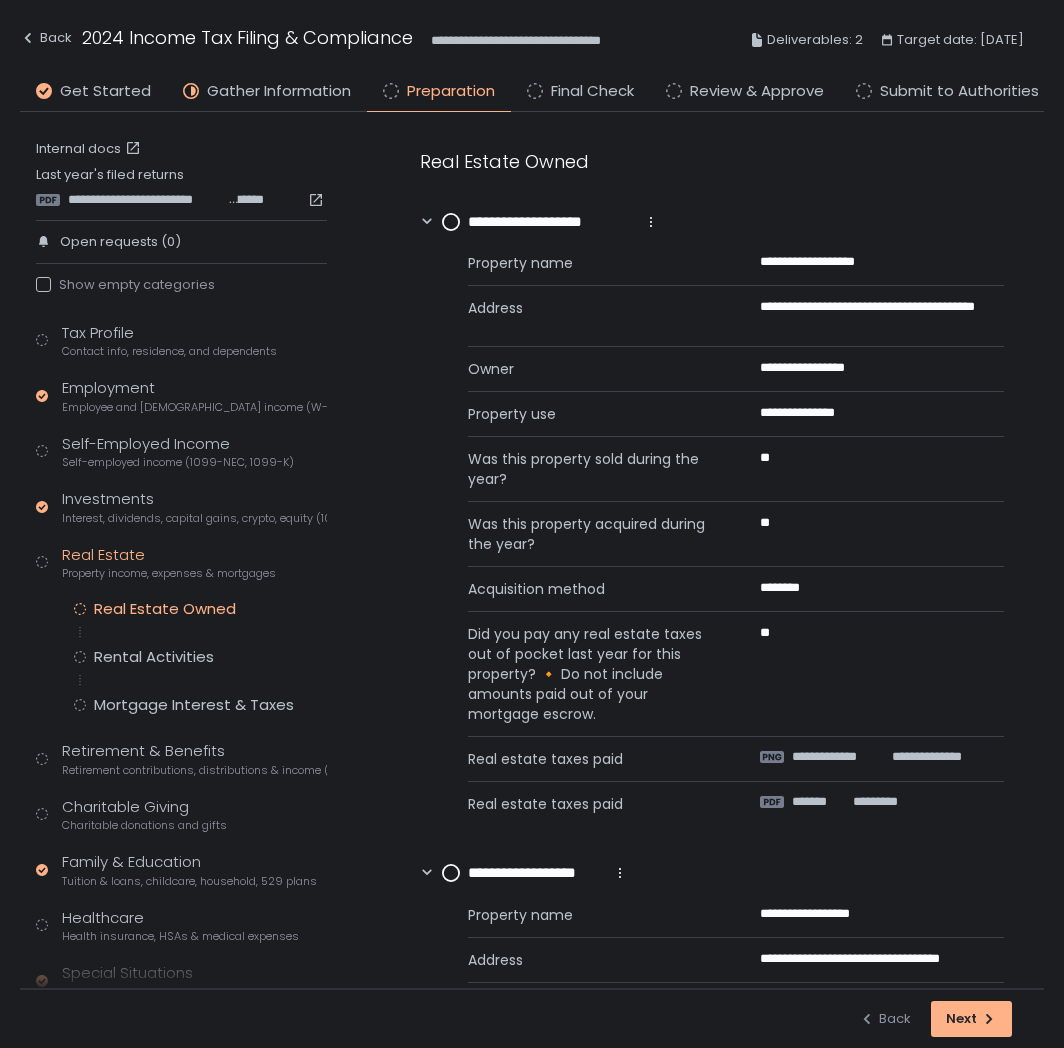scroll, scrollTop: 0, scrollLeft: 0, axis: both 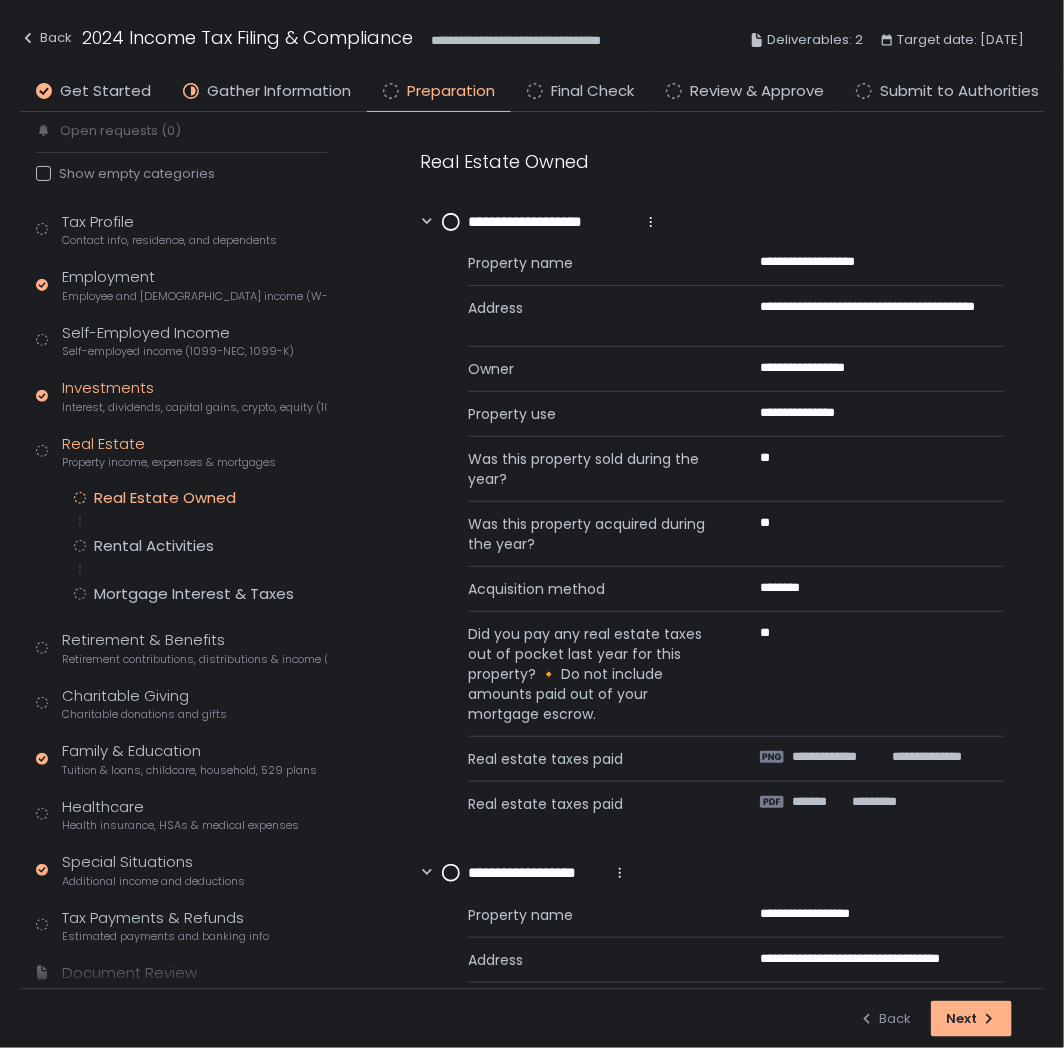 click on "Investments Interest, dividends, capital gains, crypto, equity (1099s, K-1s)" 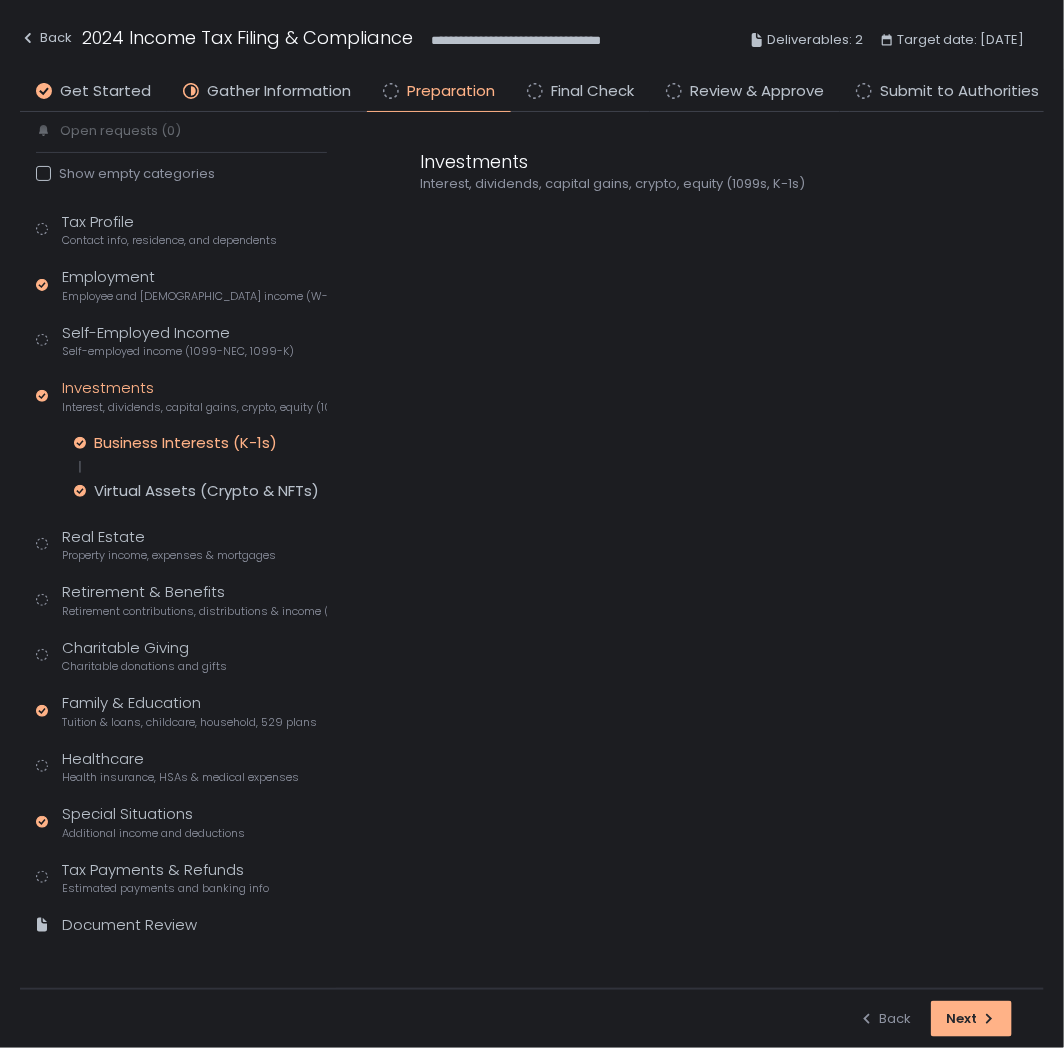click on "Business Interests (K-1s)" 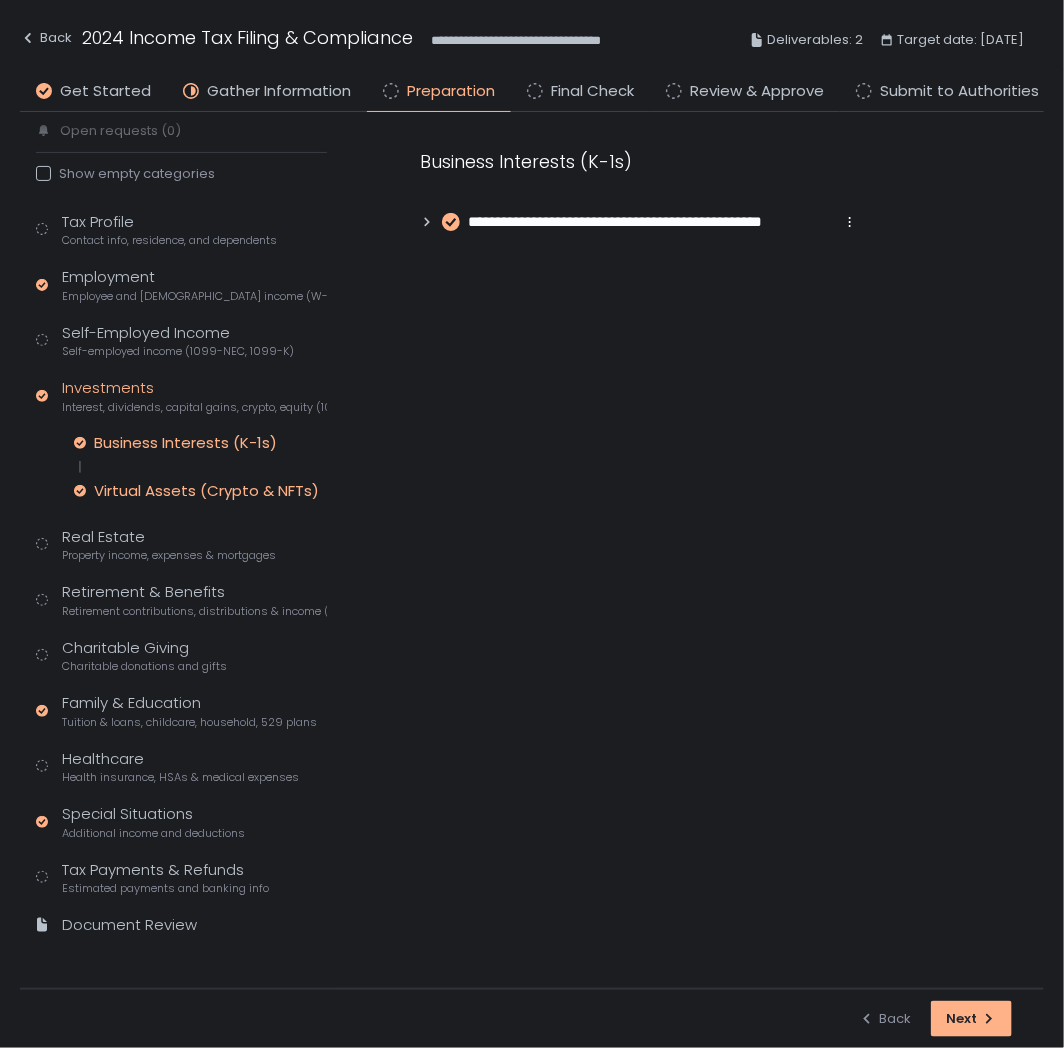 click on "Virtual Assets (Crypto & NFTs)" 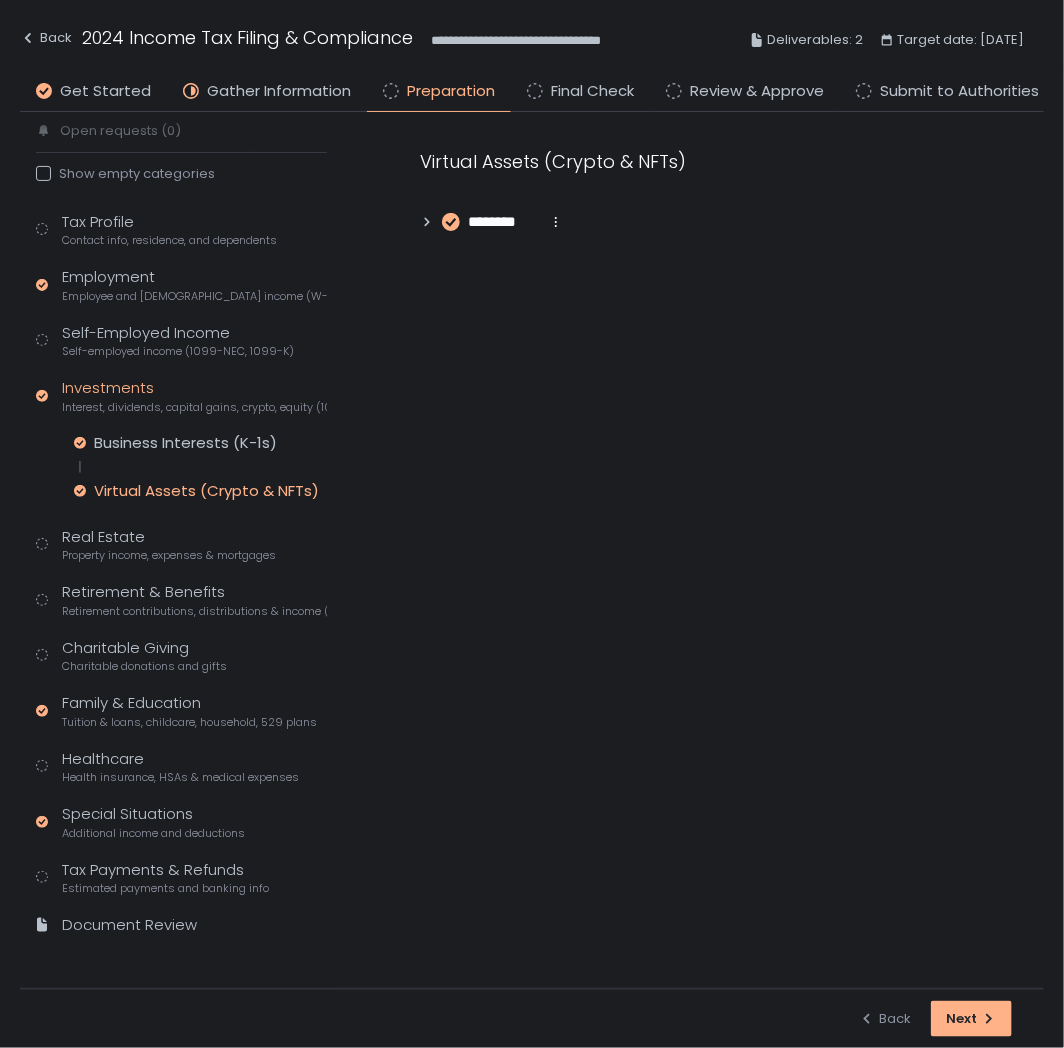 click 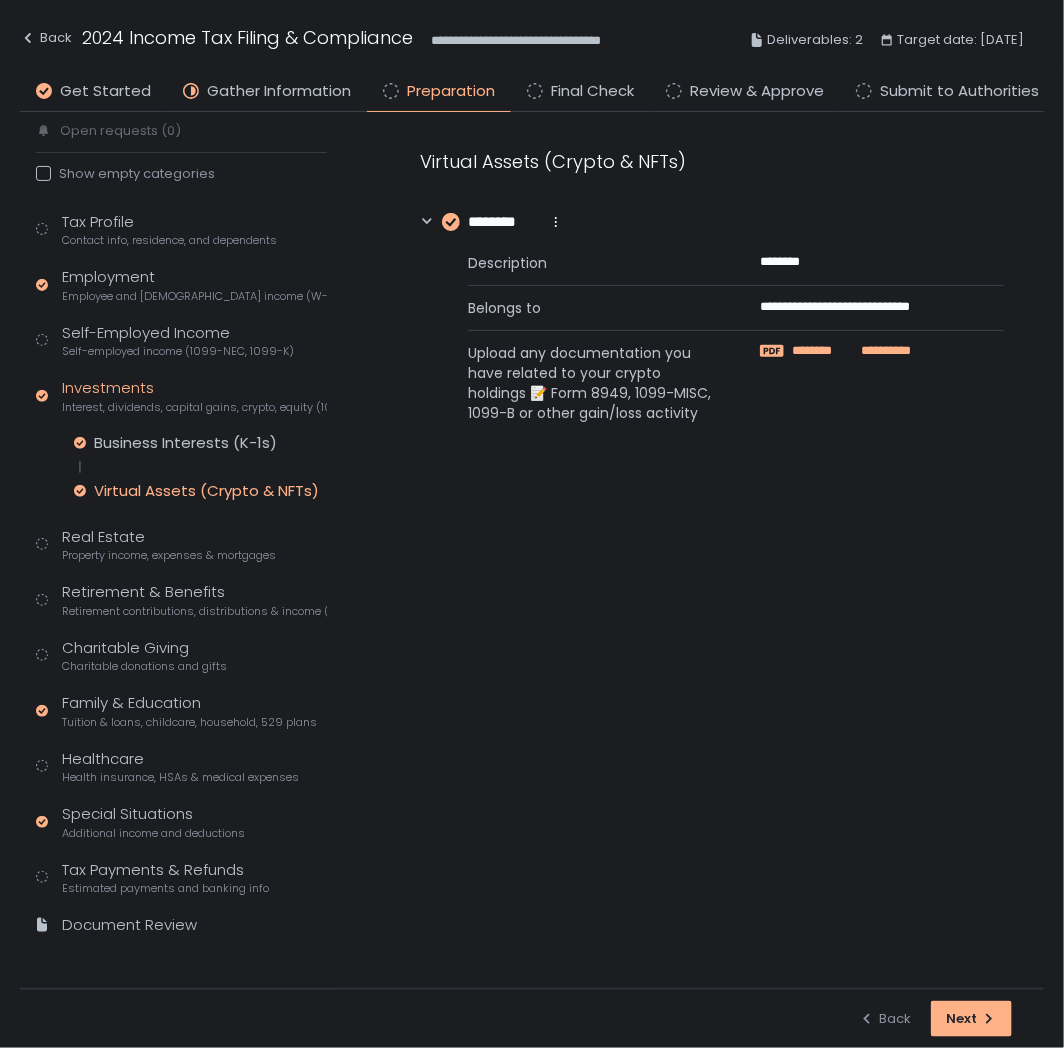 click on "********" at bounding box center (823, 351) 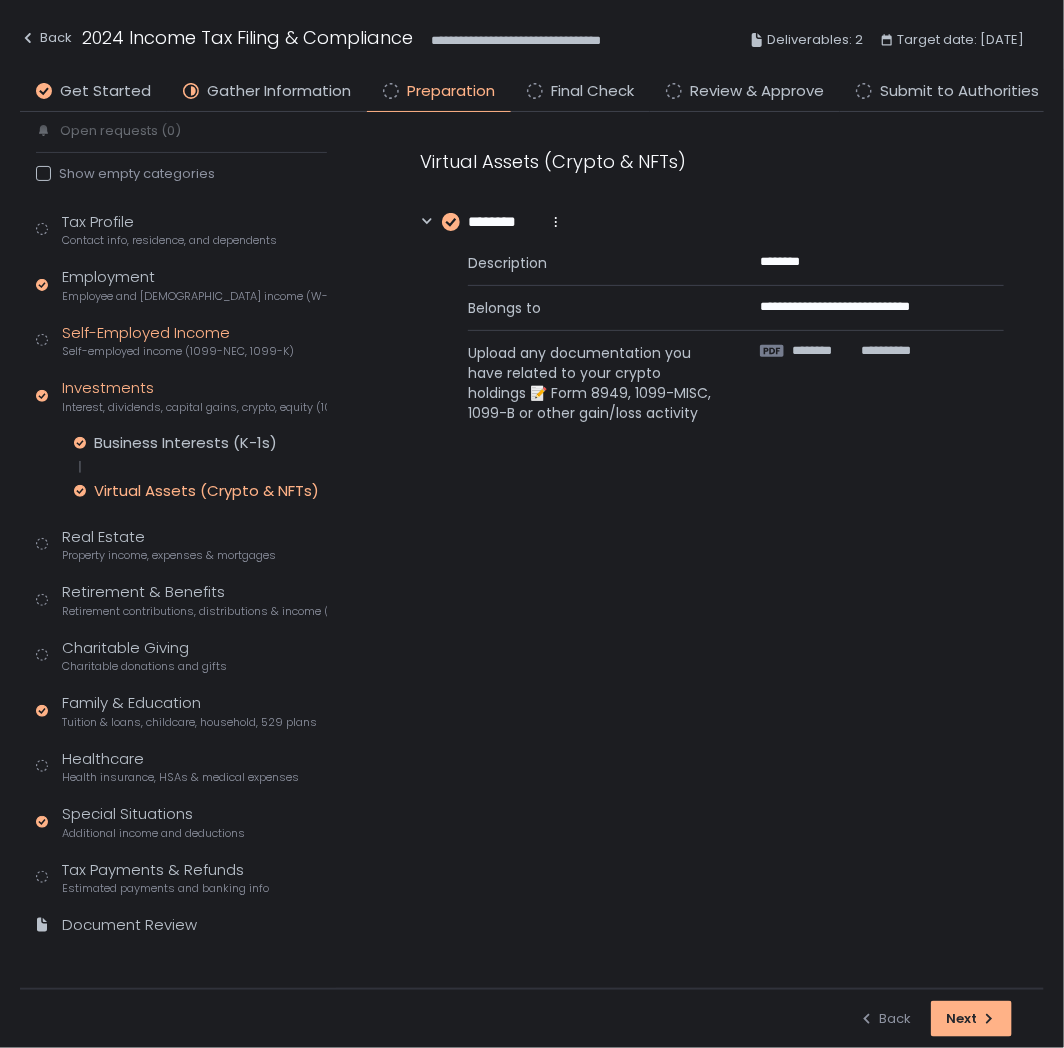 click on "Self-Employed Income Self-employed income (1099-NEC, 1099-K)" 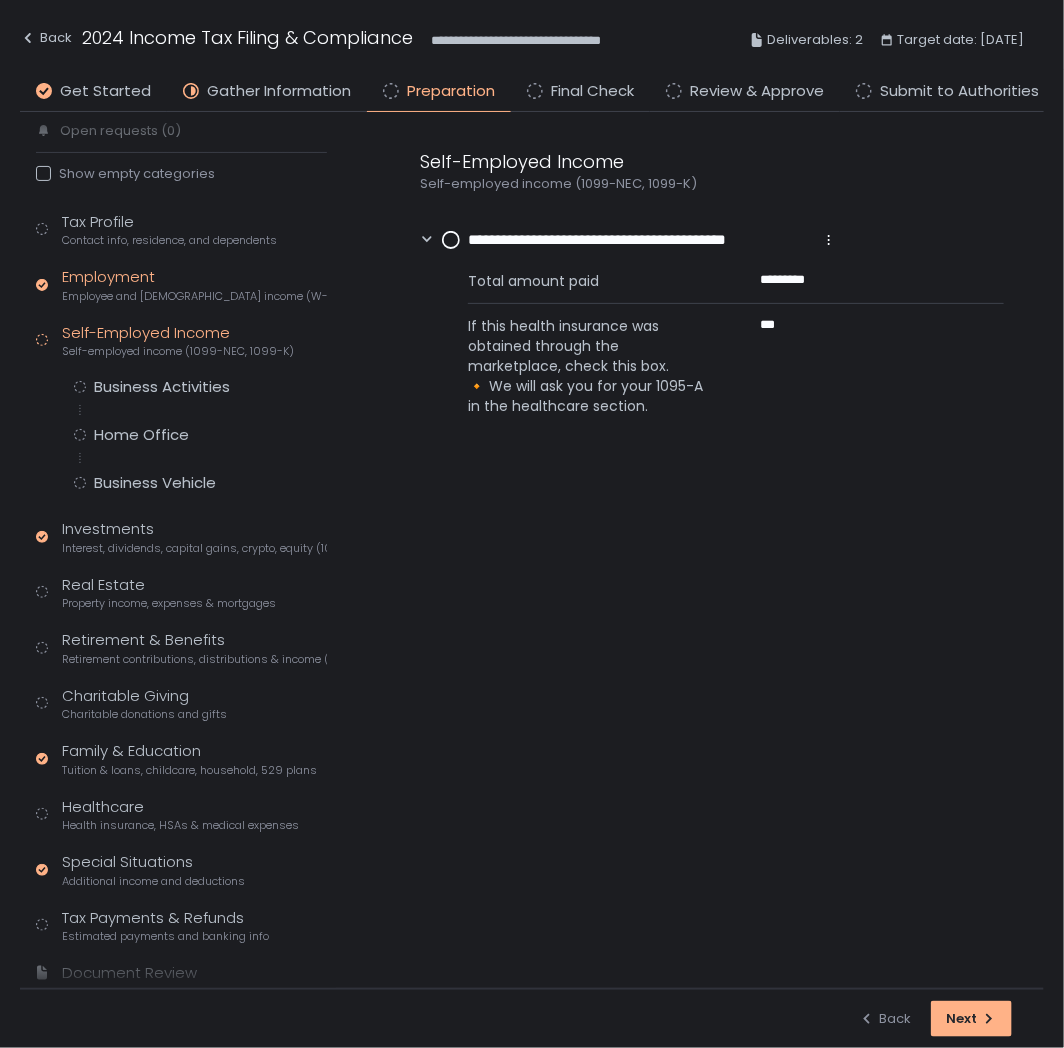 click on "Employee and [DEMOGRAPHIC_DATA] income (W-2s)" 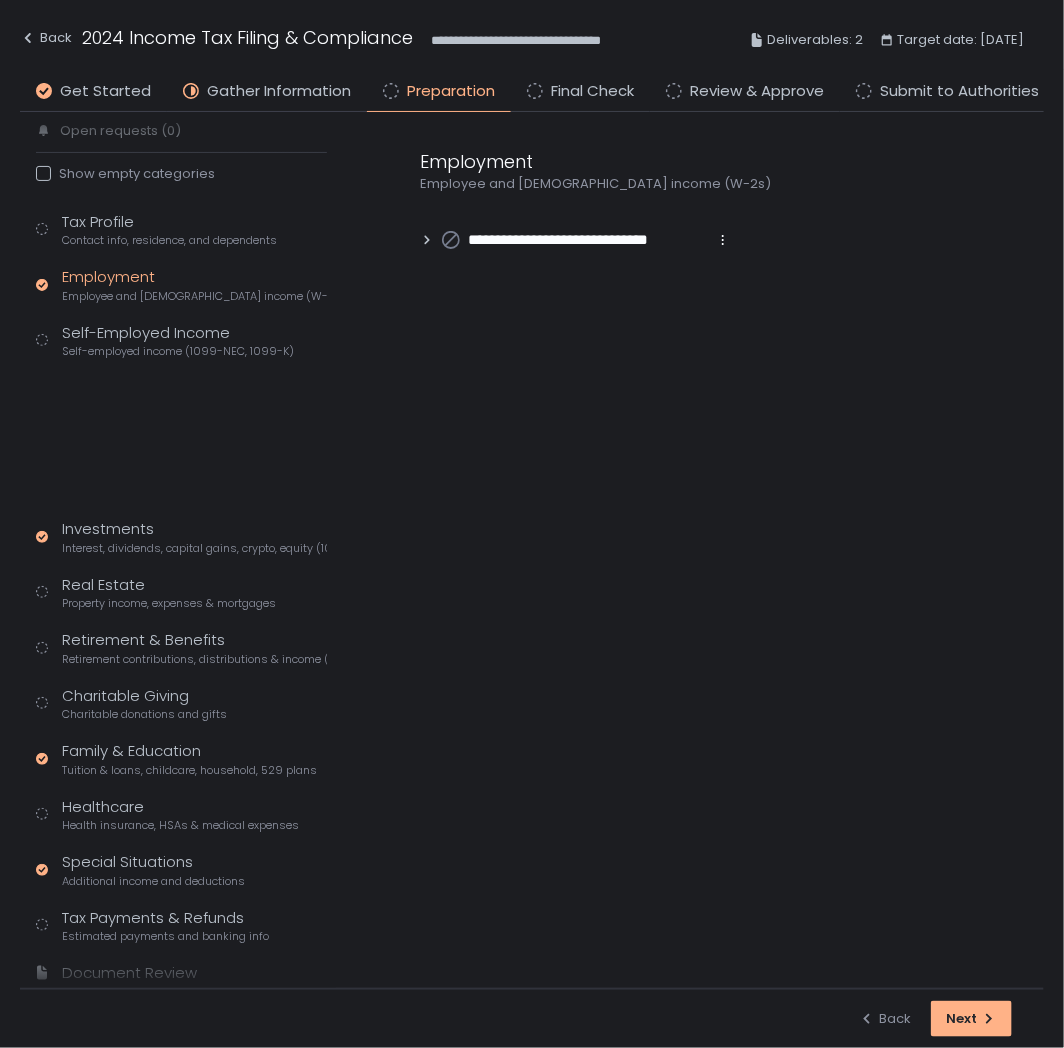 scroll, scrollTop: 23, scrollLeft: 0, axis: vertical 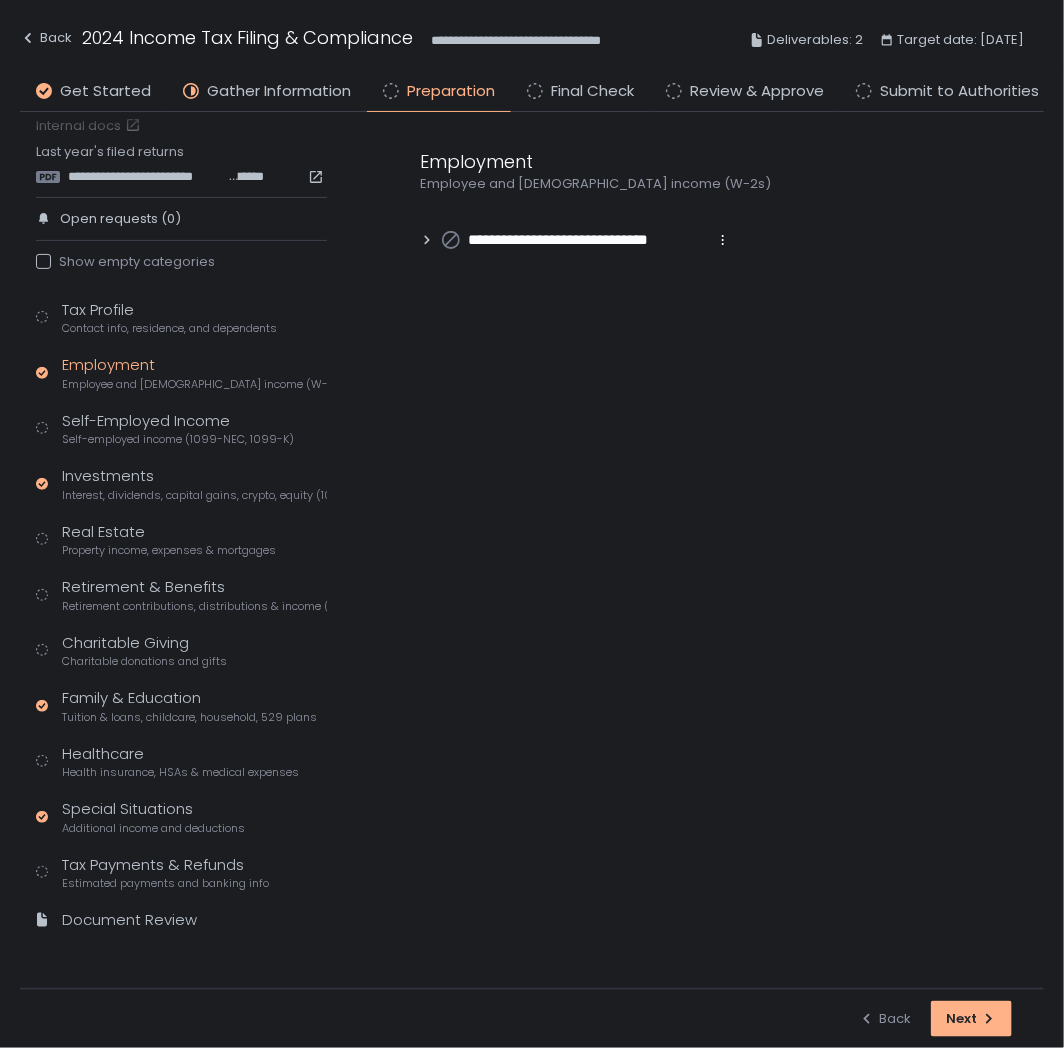 click on "Employee and [DEMOGRAPHIC_DATA] income (W-2s)" 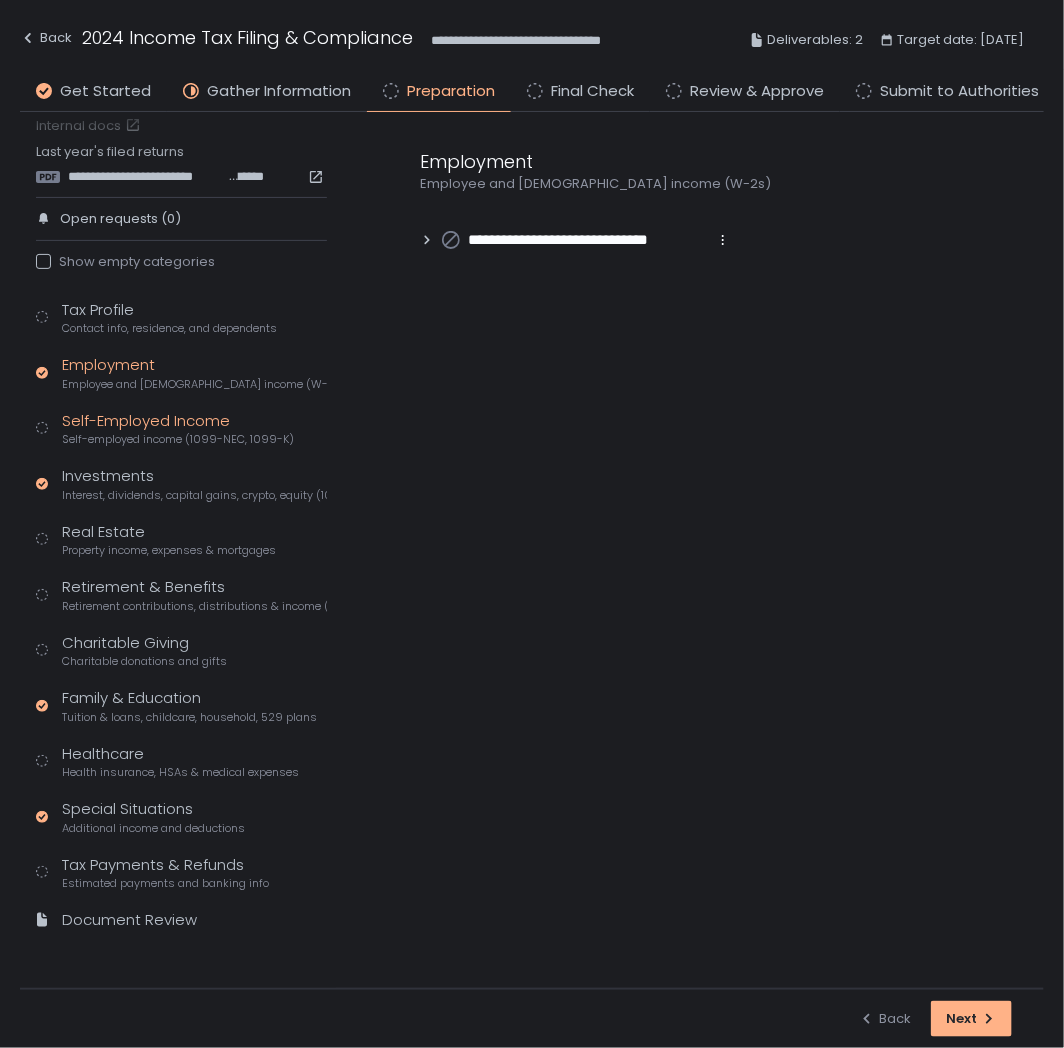 click on "Self-Employed Income Self-employed income (1099-NEC, 1099-K)" 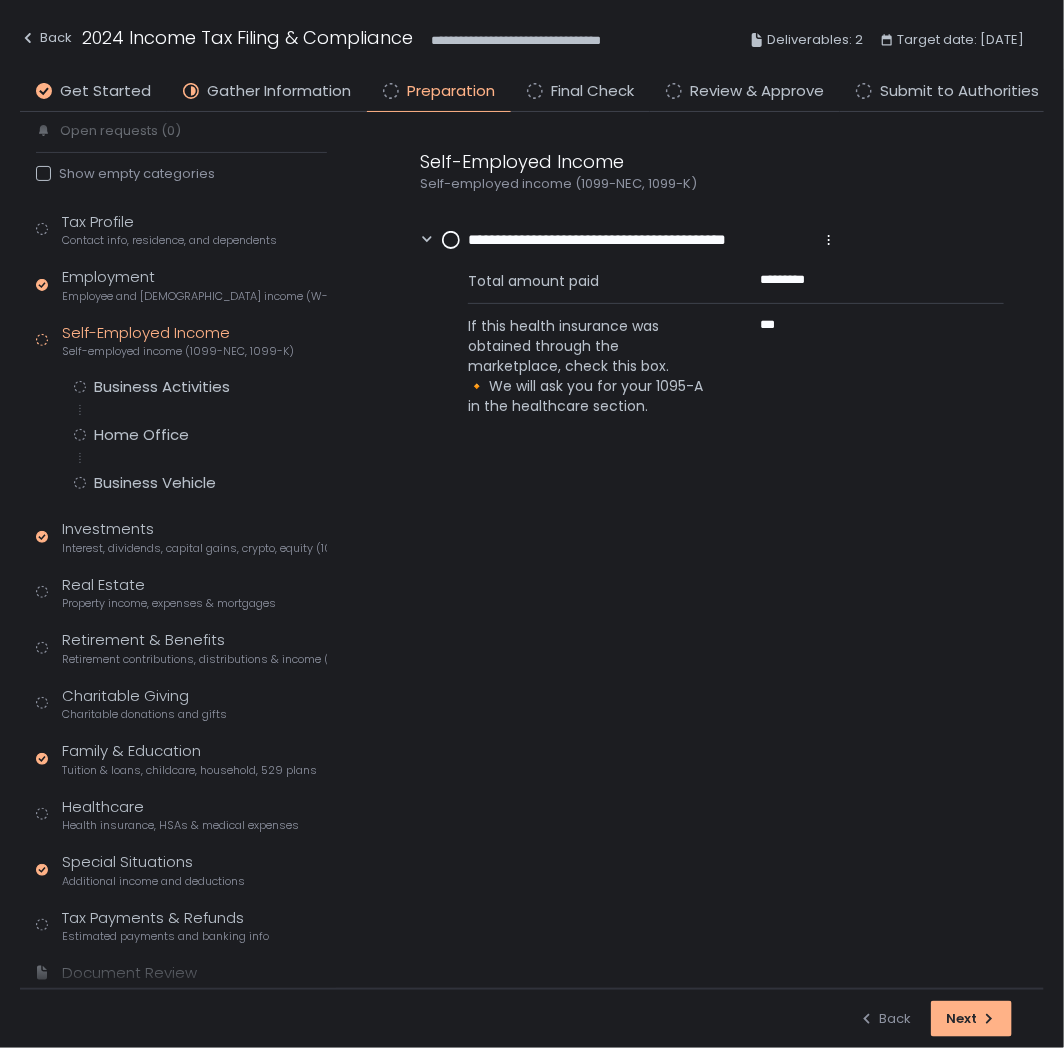 click on "Self-Employed Income Self-employed income (1099-NEC, 1099-K)" 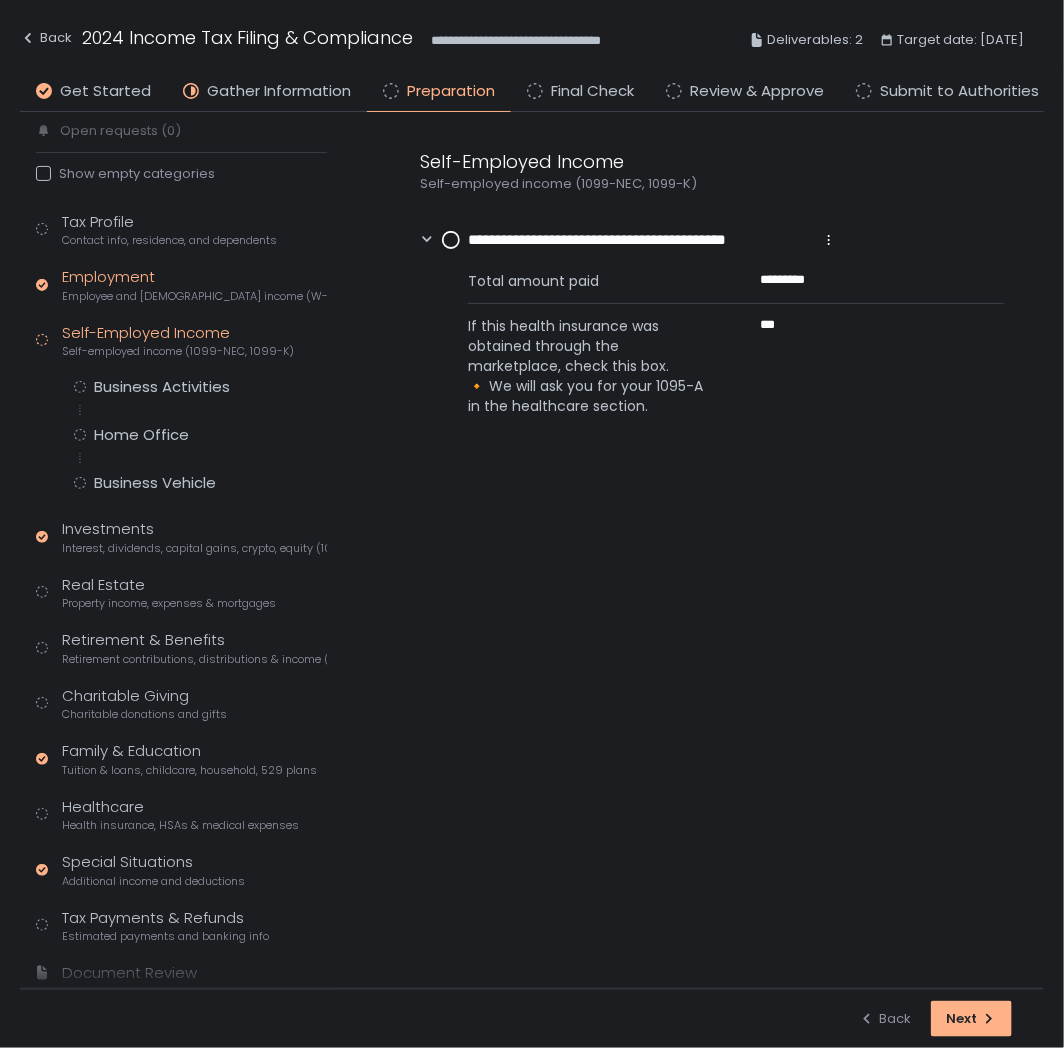 click on "Employment Employee and [DEMOGRAPHIC_DATA] income (W-2s)" 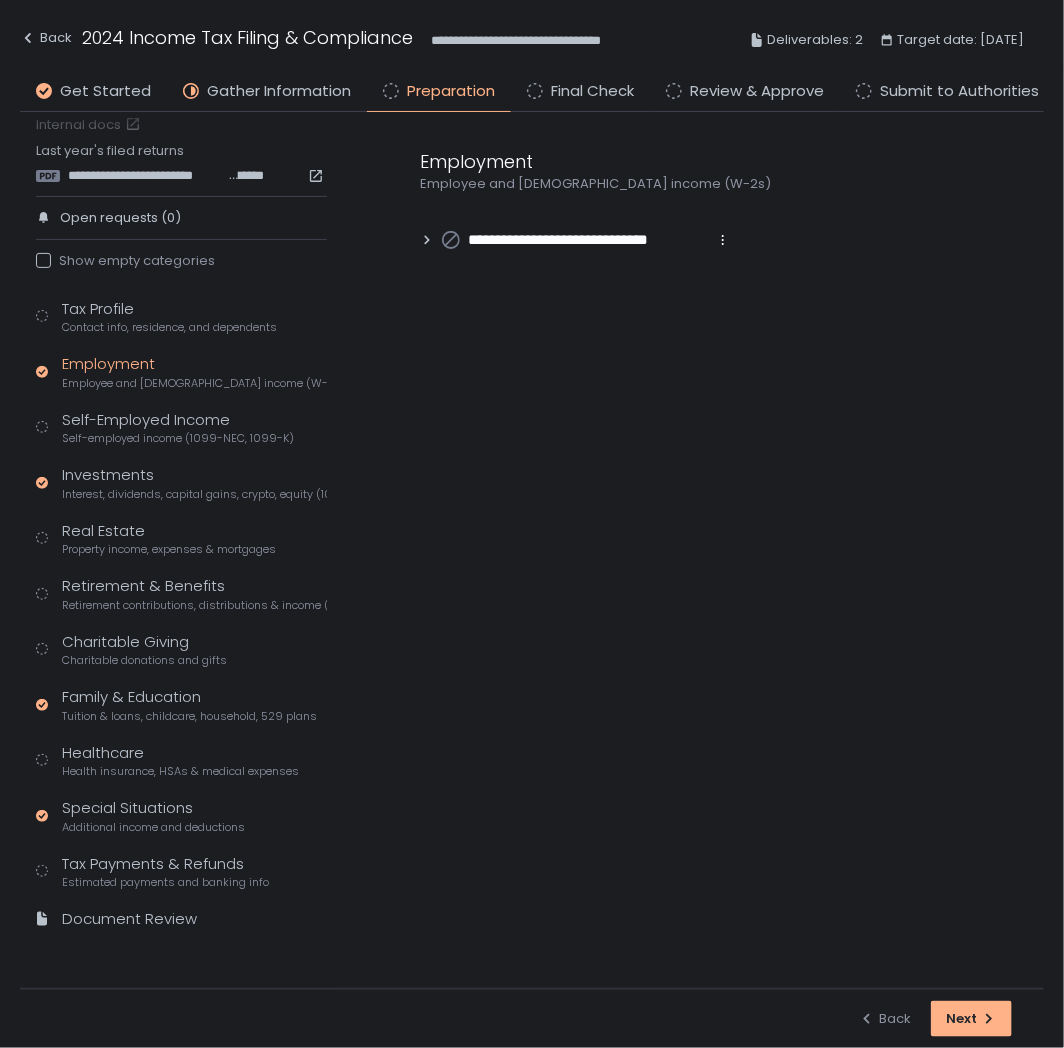 scroll, scrollTop: 23, scrollLeft: 0, axis: vertical 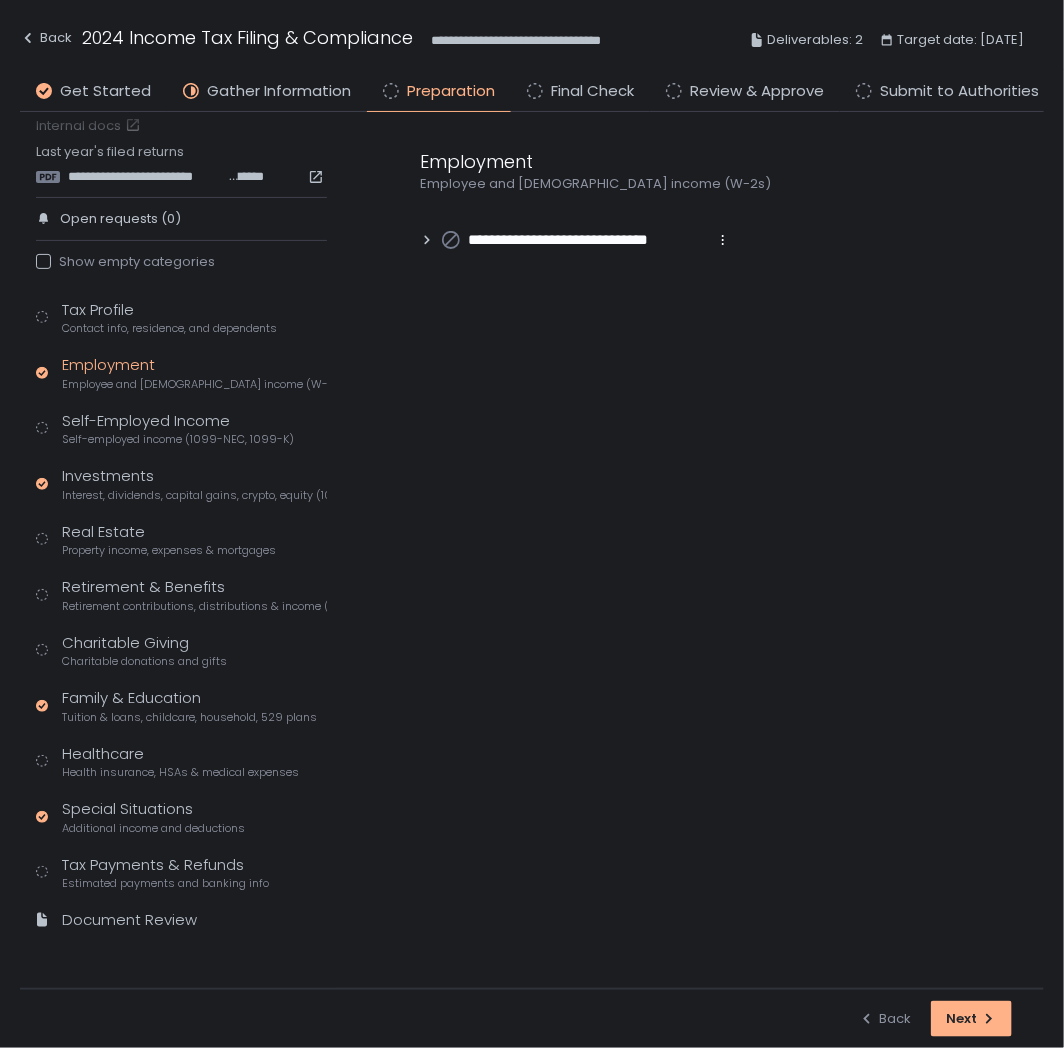 click on "Employment Employee and [DEMOGRAPHIC_DATA] income (W-2s)" 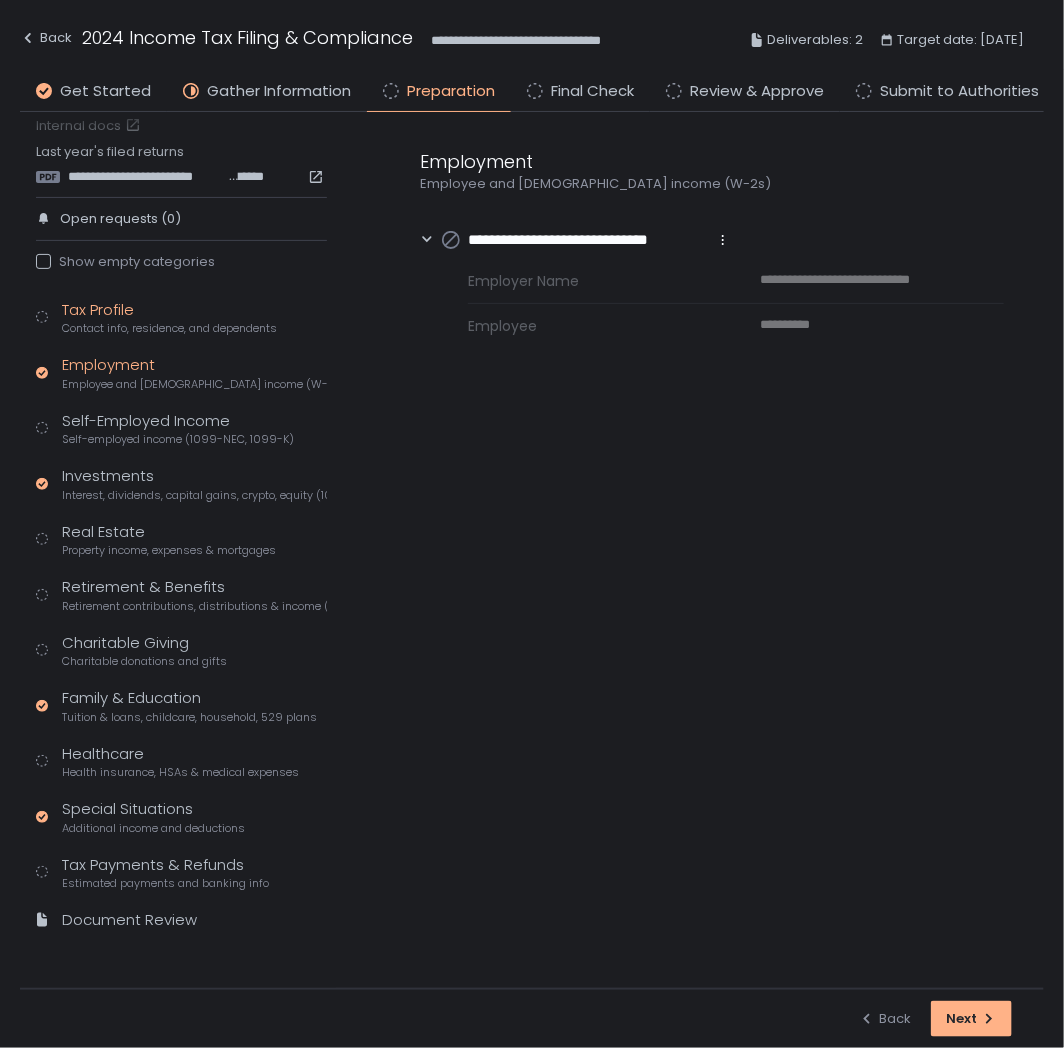 click on "Tax Profile Contact info, residence, and dependents" 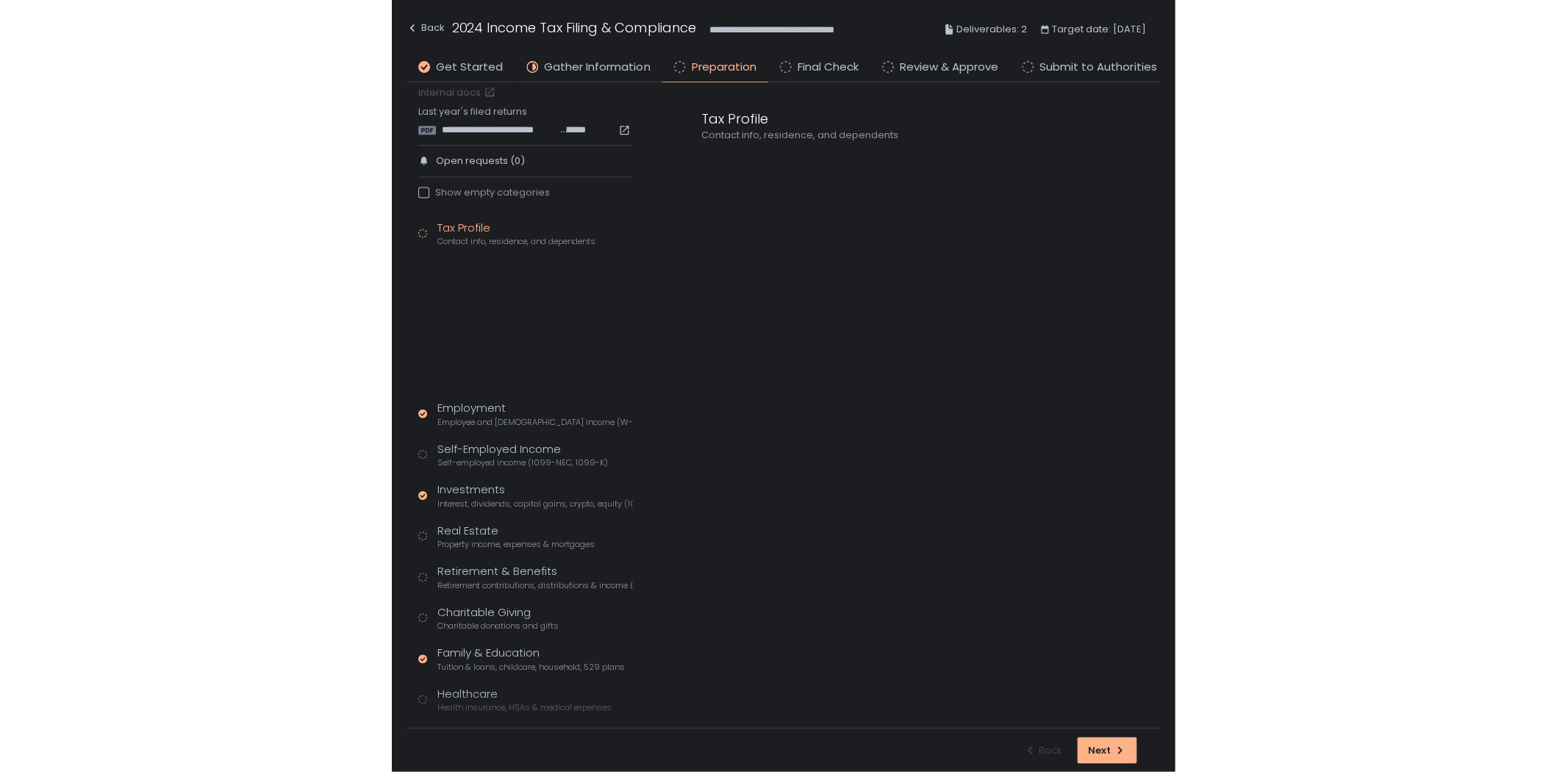 scroll, scrollTop: 82, scrollLeft: 0, axis: vertical 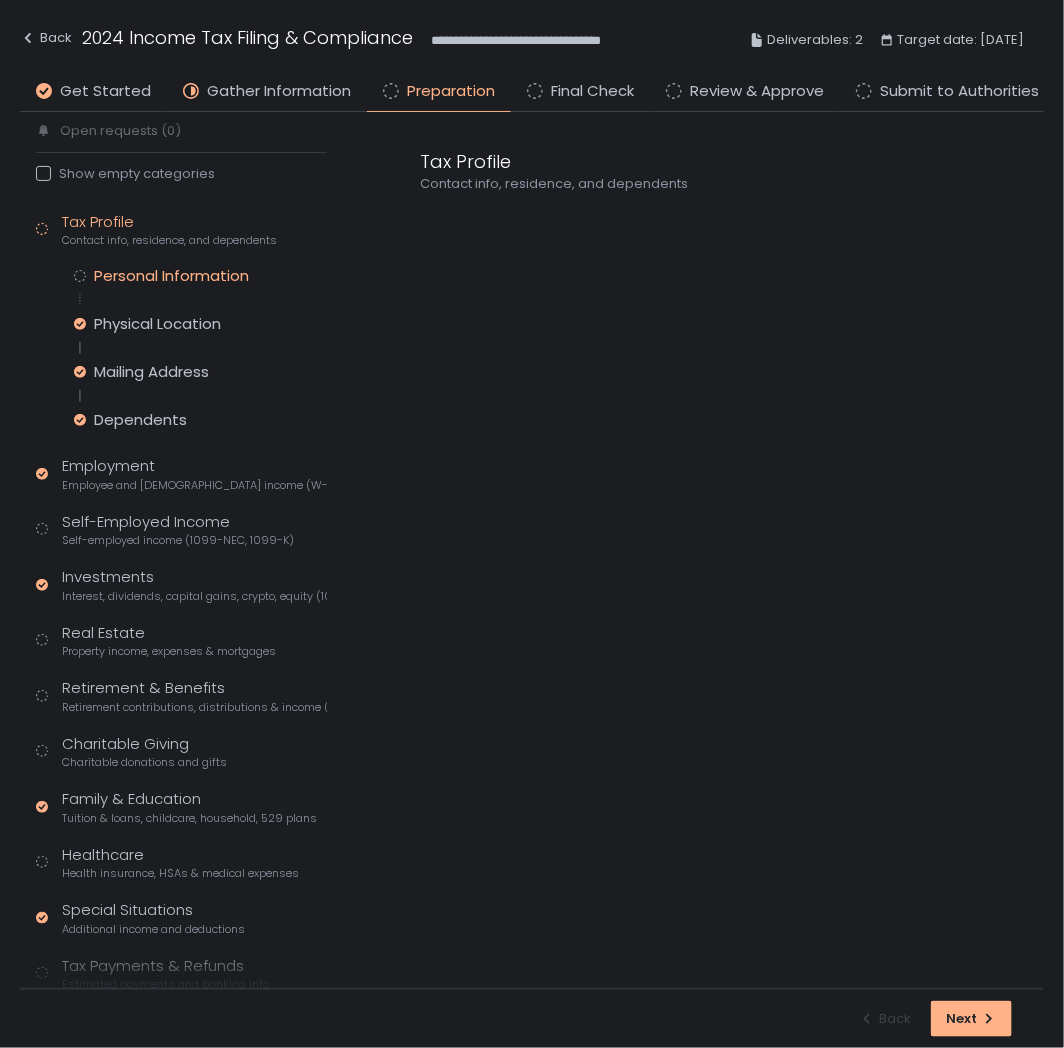 click on "Personal Information" 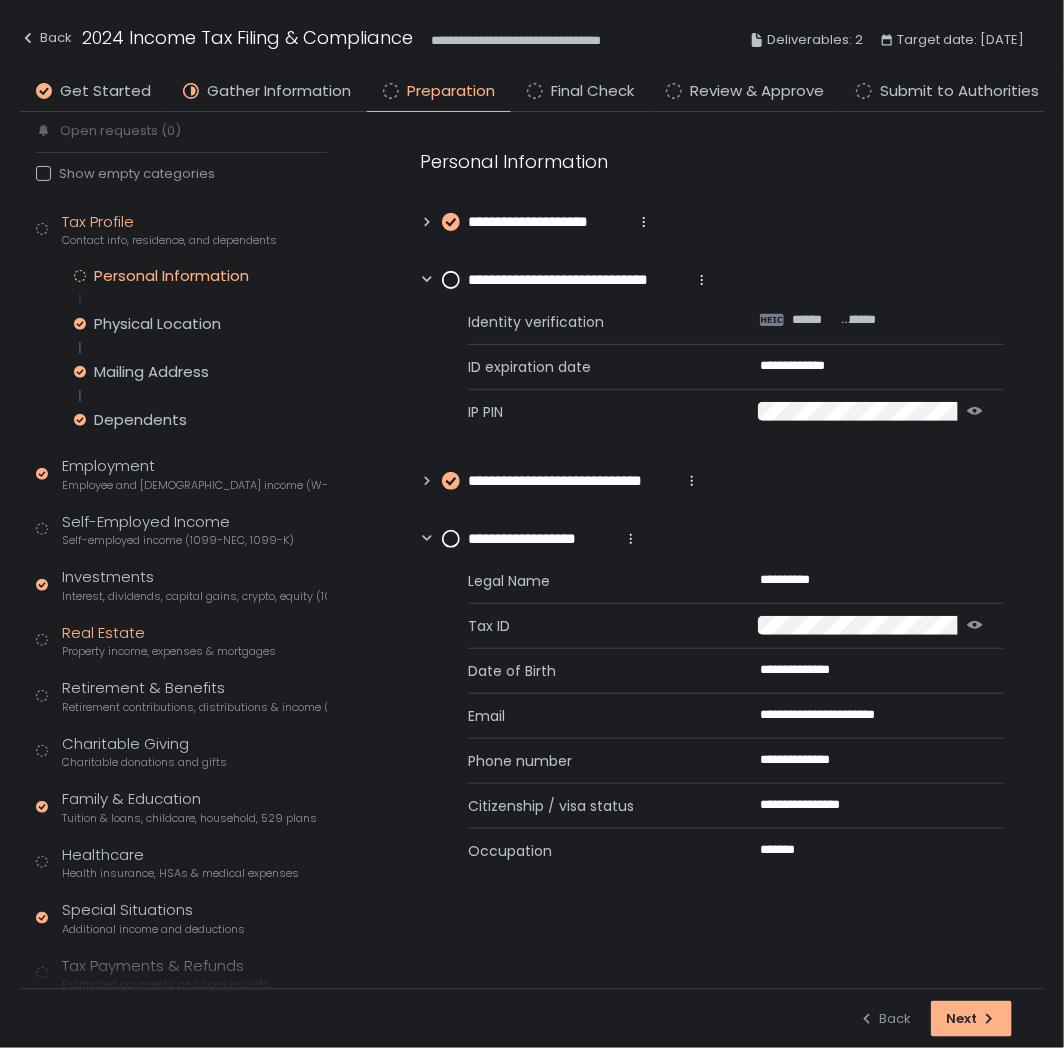 click on "Real Estate Property income, expenses & mortgages" 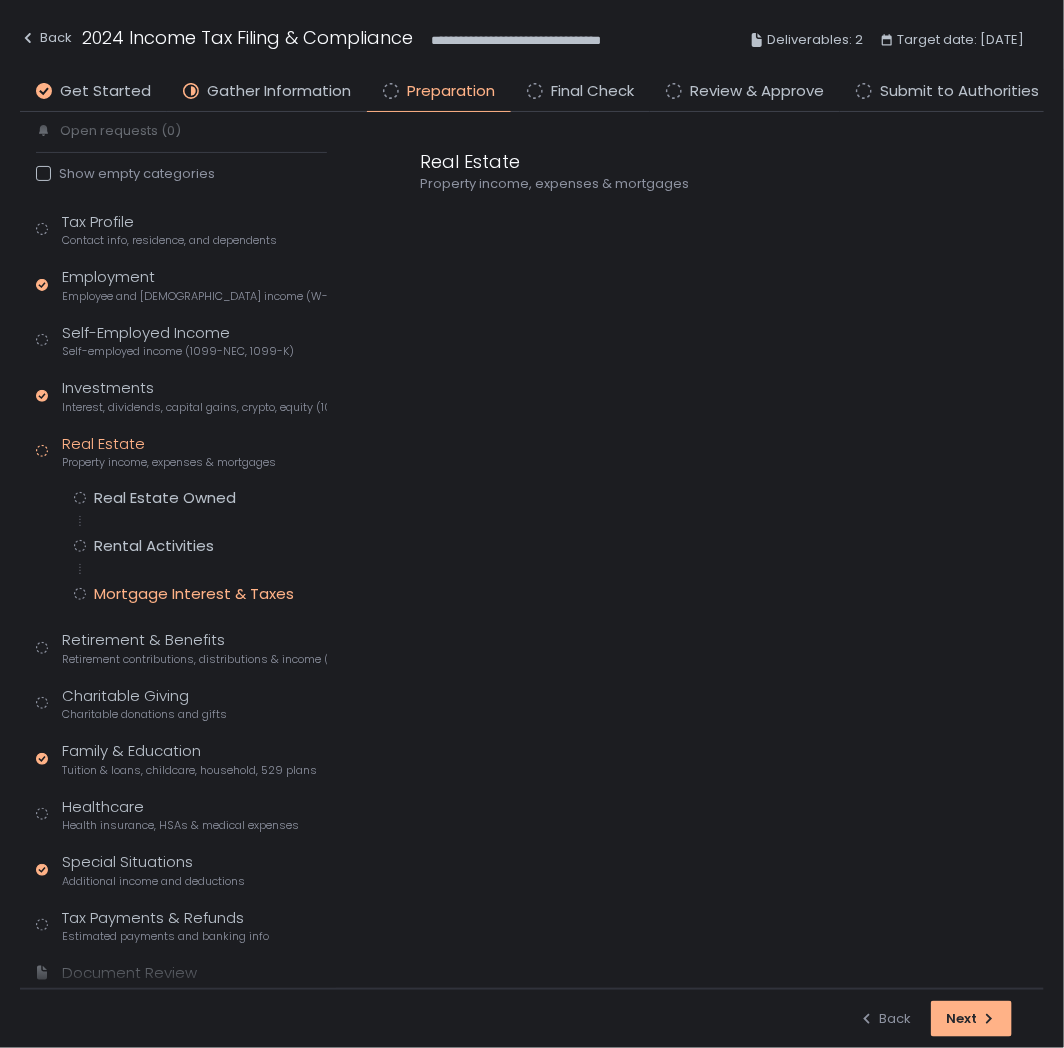 click on "Mortgage Interest & Taxes" 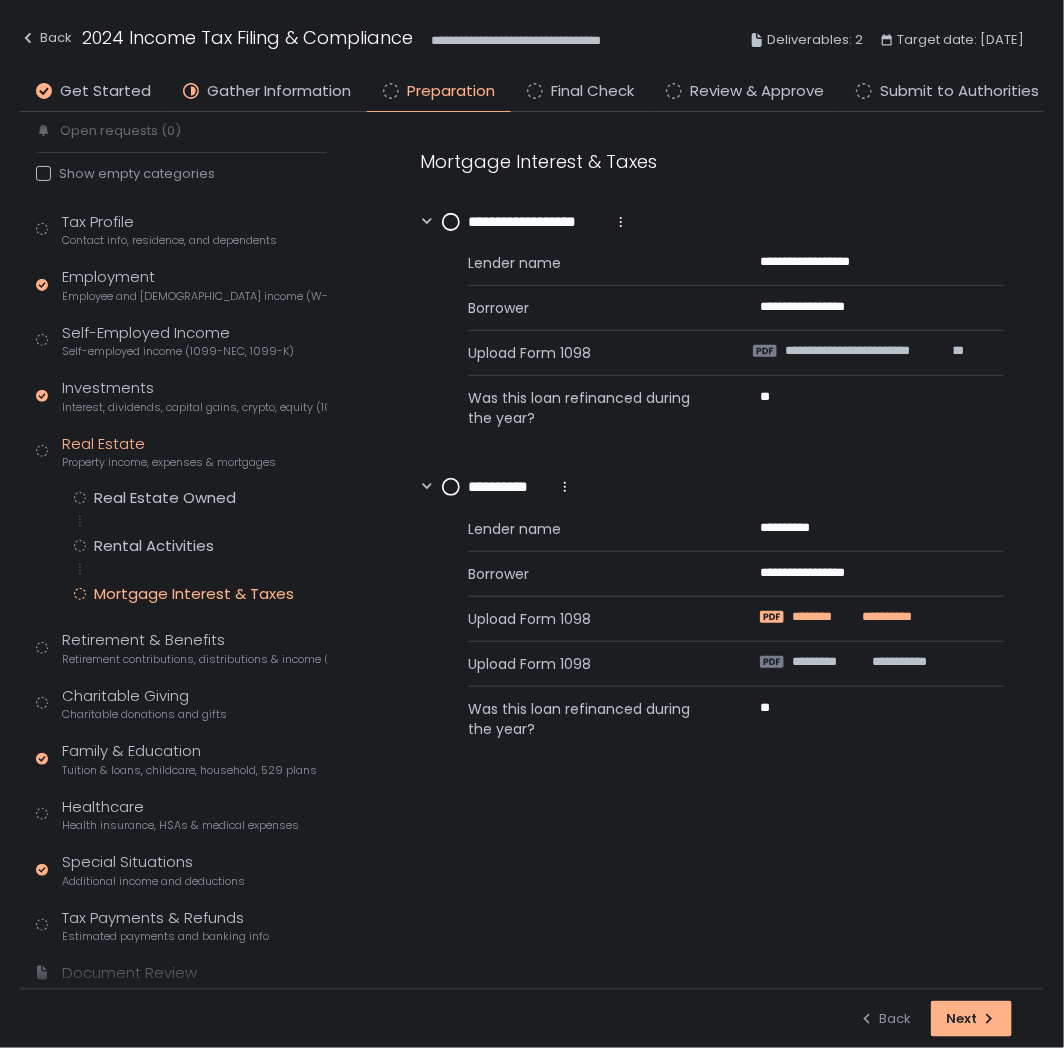 click on "********" at bounding box center (824, 617) 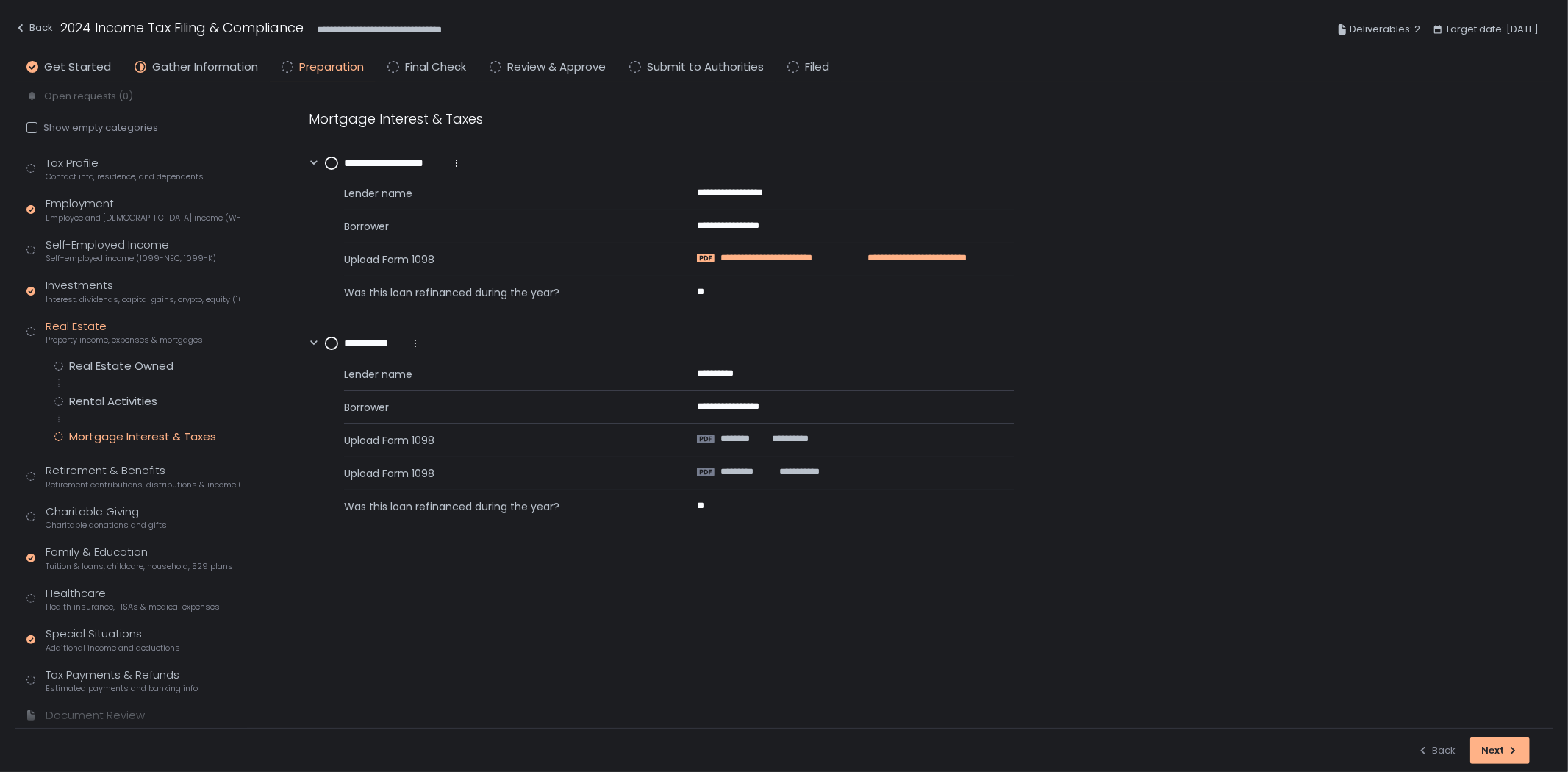click on "**********" at bounding box center [782, 258] 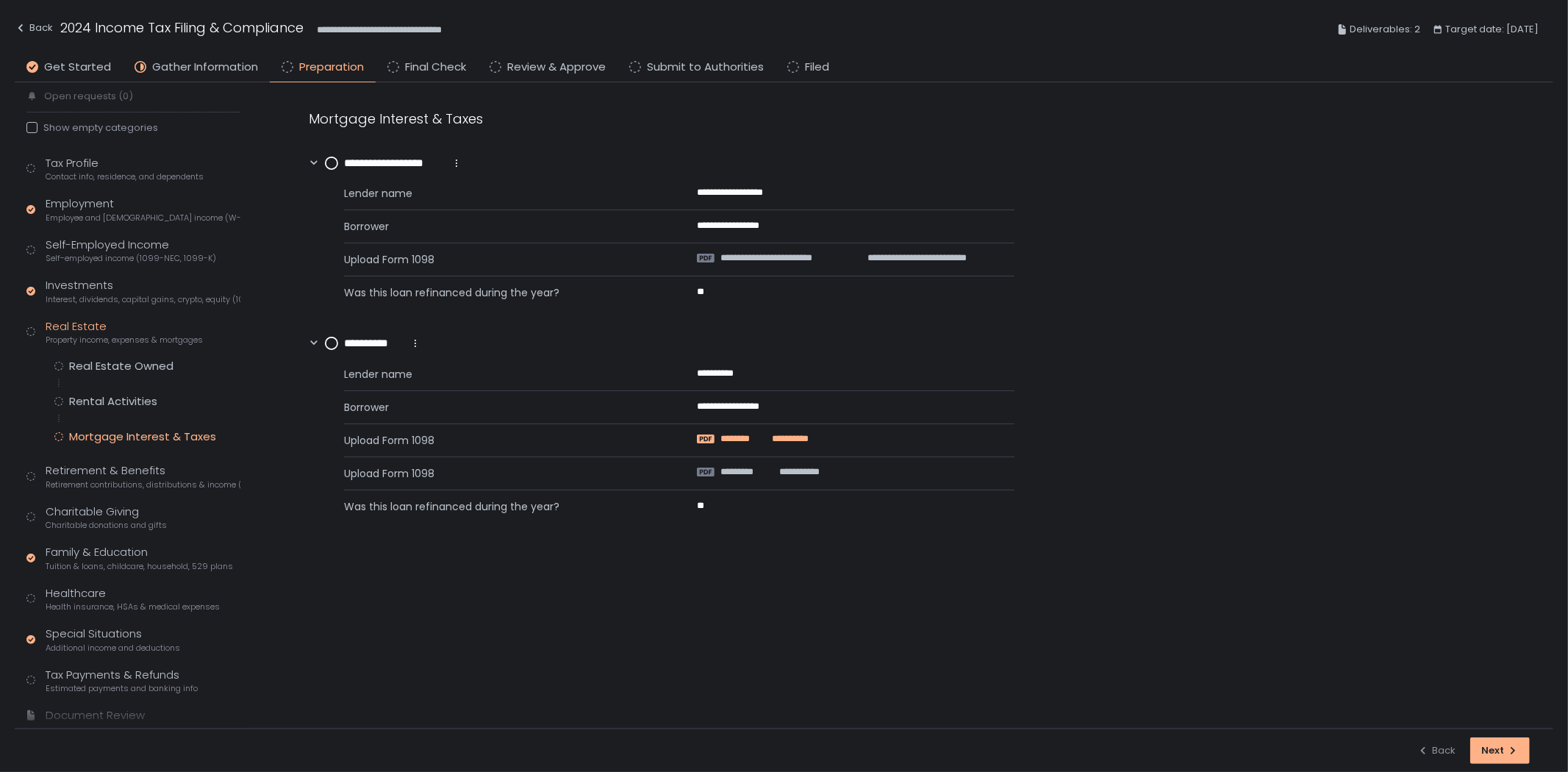 click on "********" at bounding box center (744, 439) 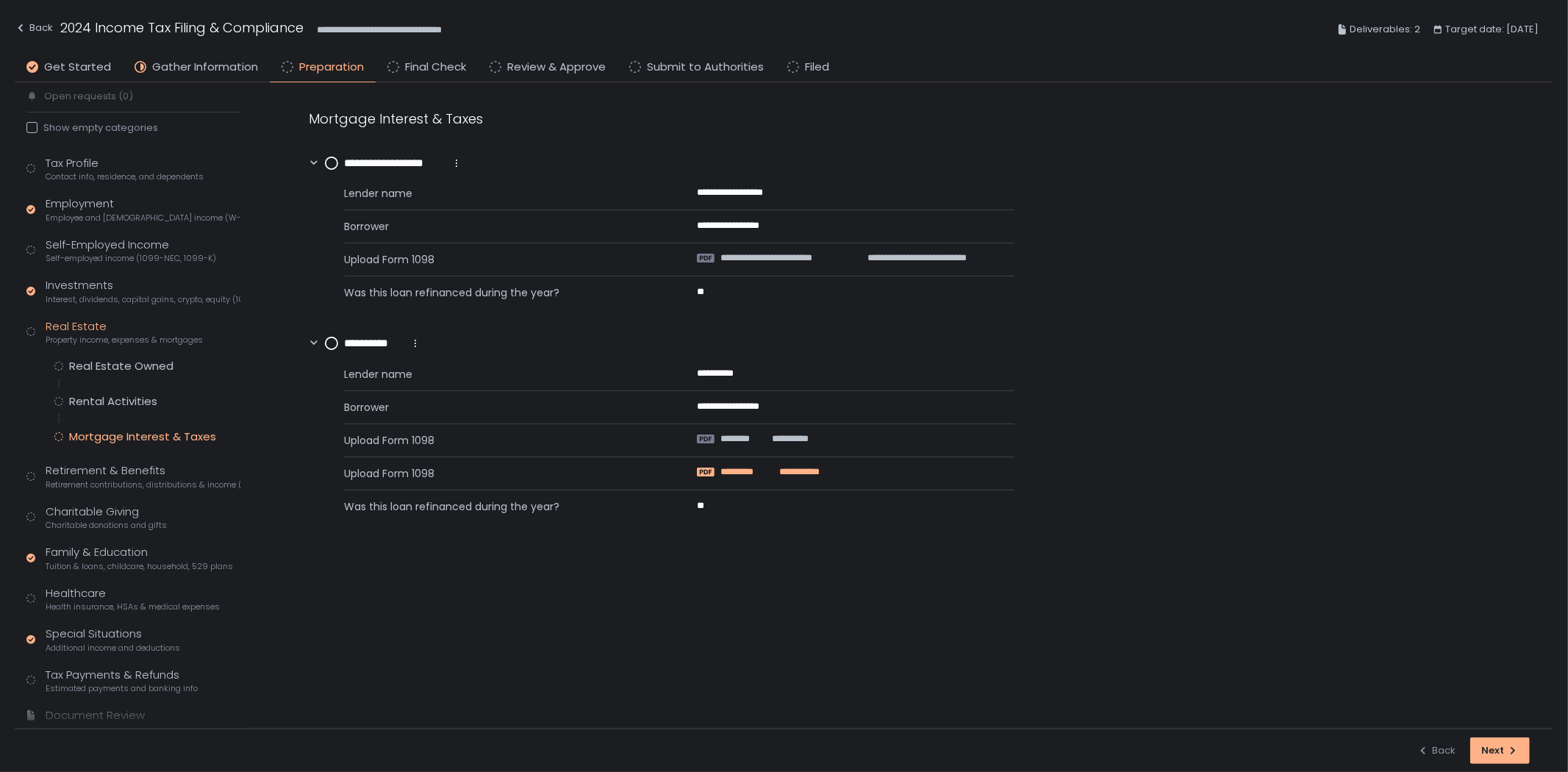 click on "**********" at bounding box center [796, 472] 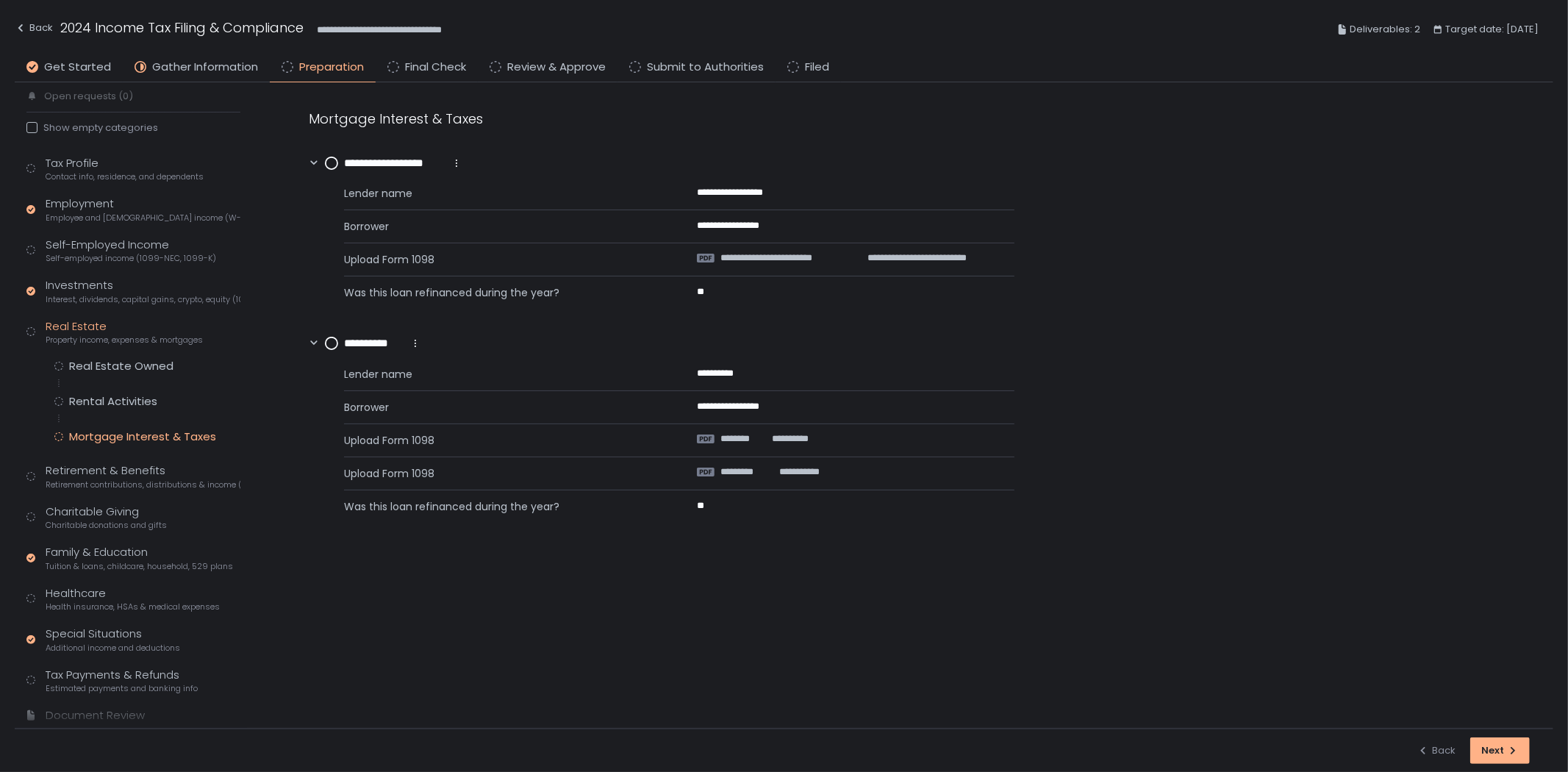 click on "**********" 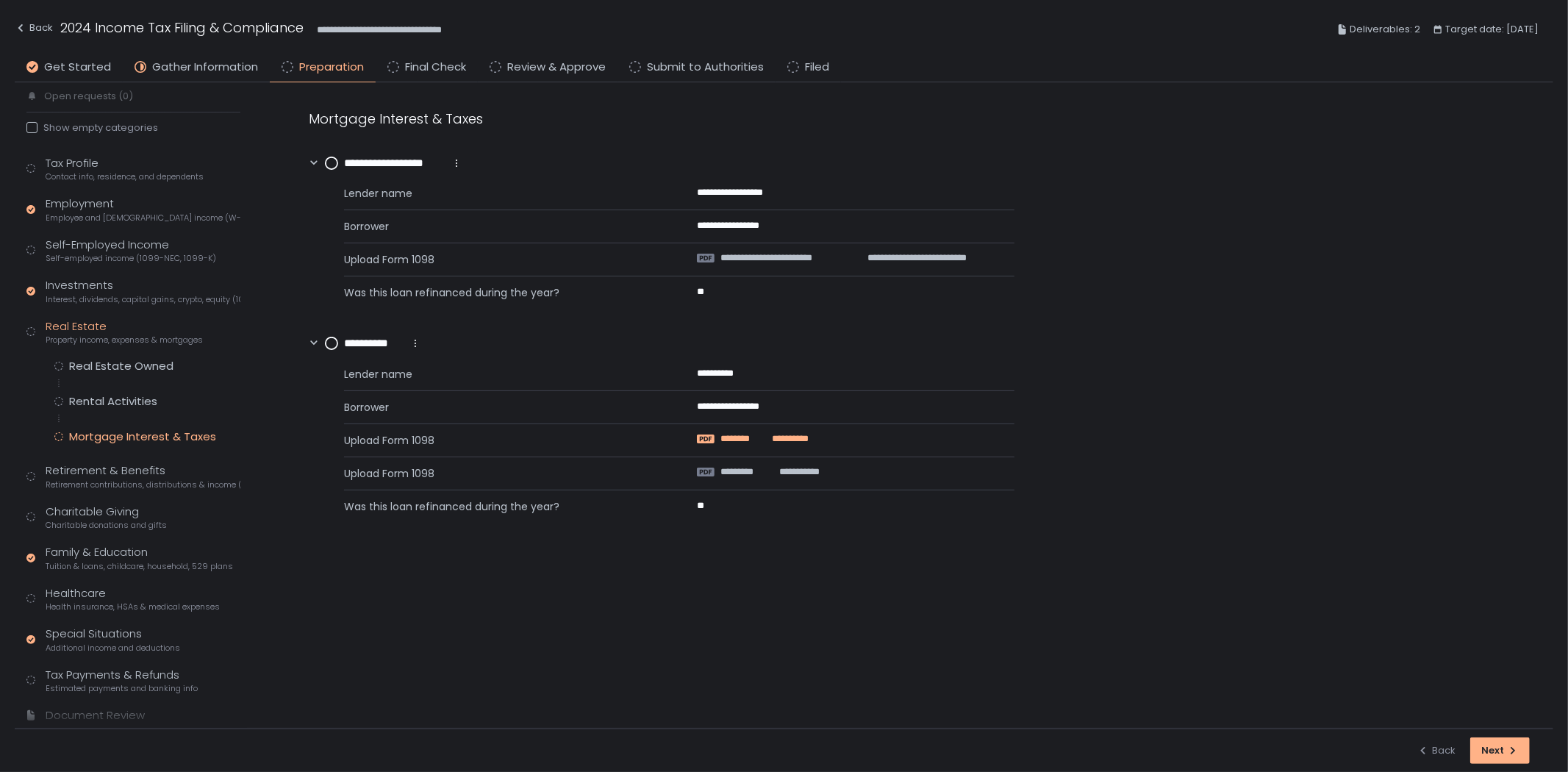 click on "********" at bounding box center [744, 439] 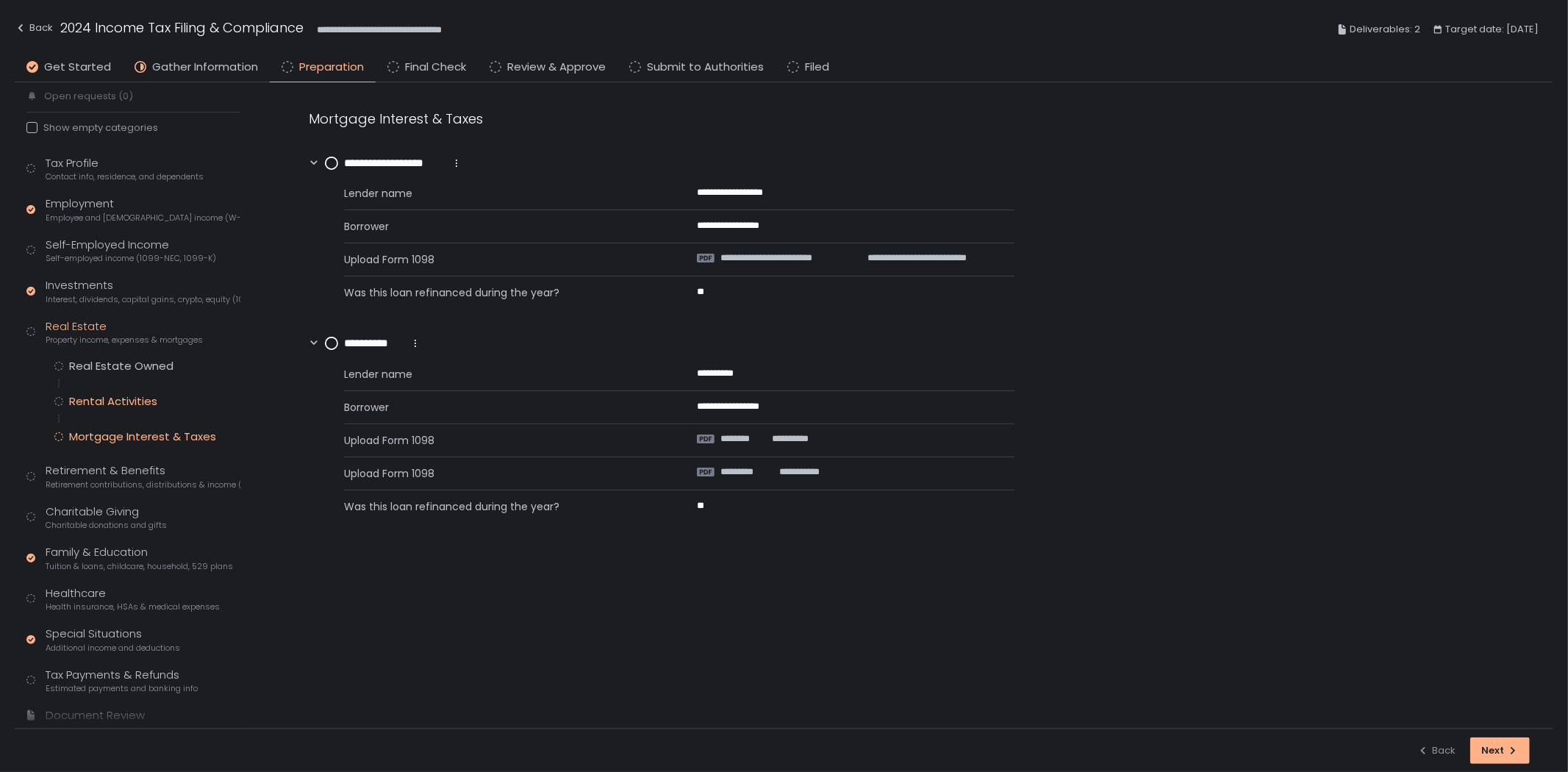 click on "Rental Activities" 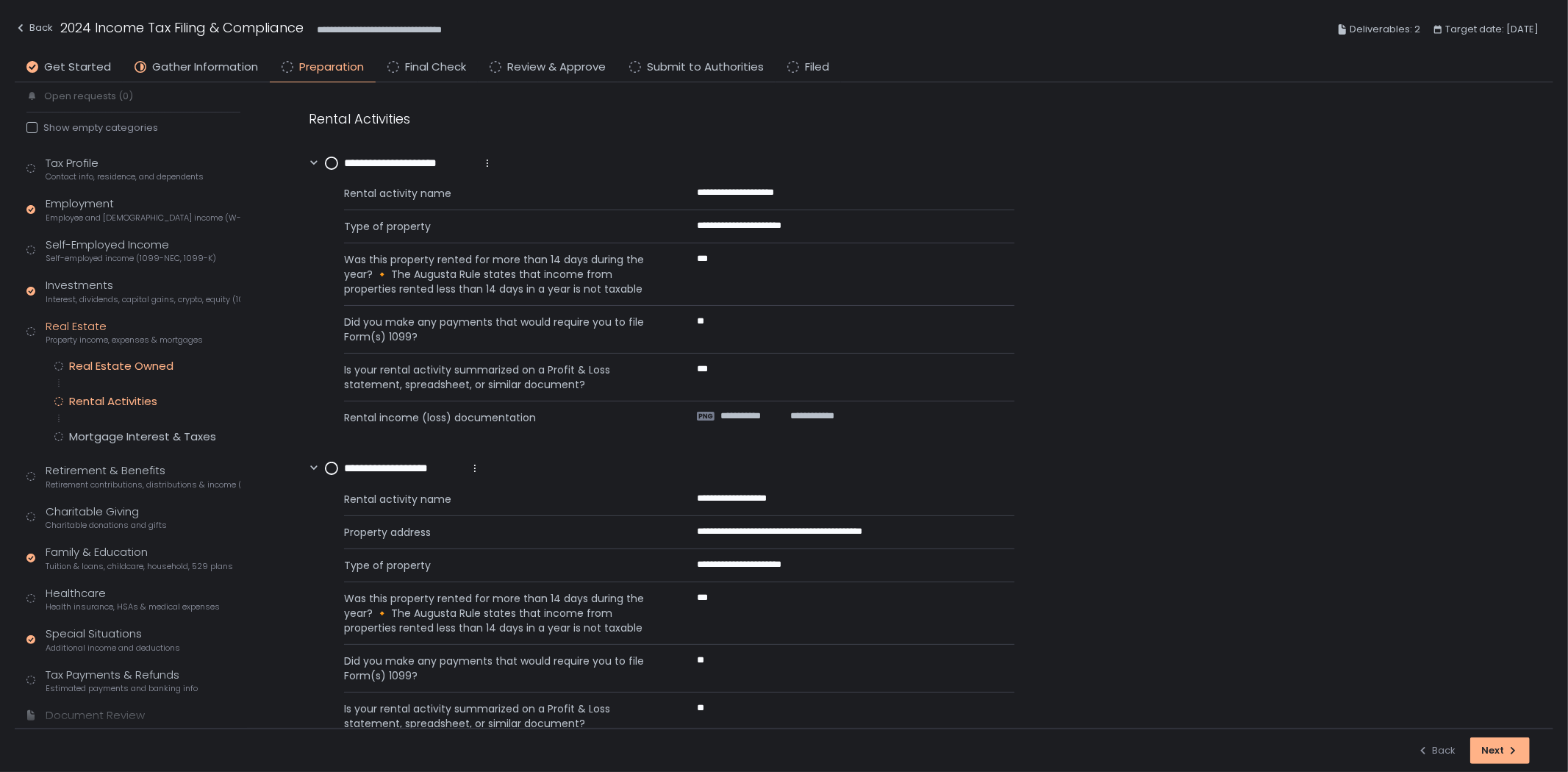 click on "Real Estate Owned" 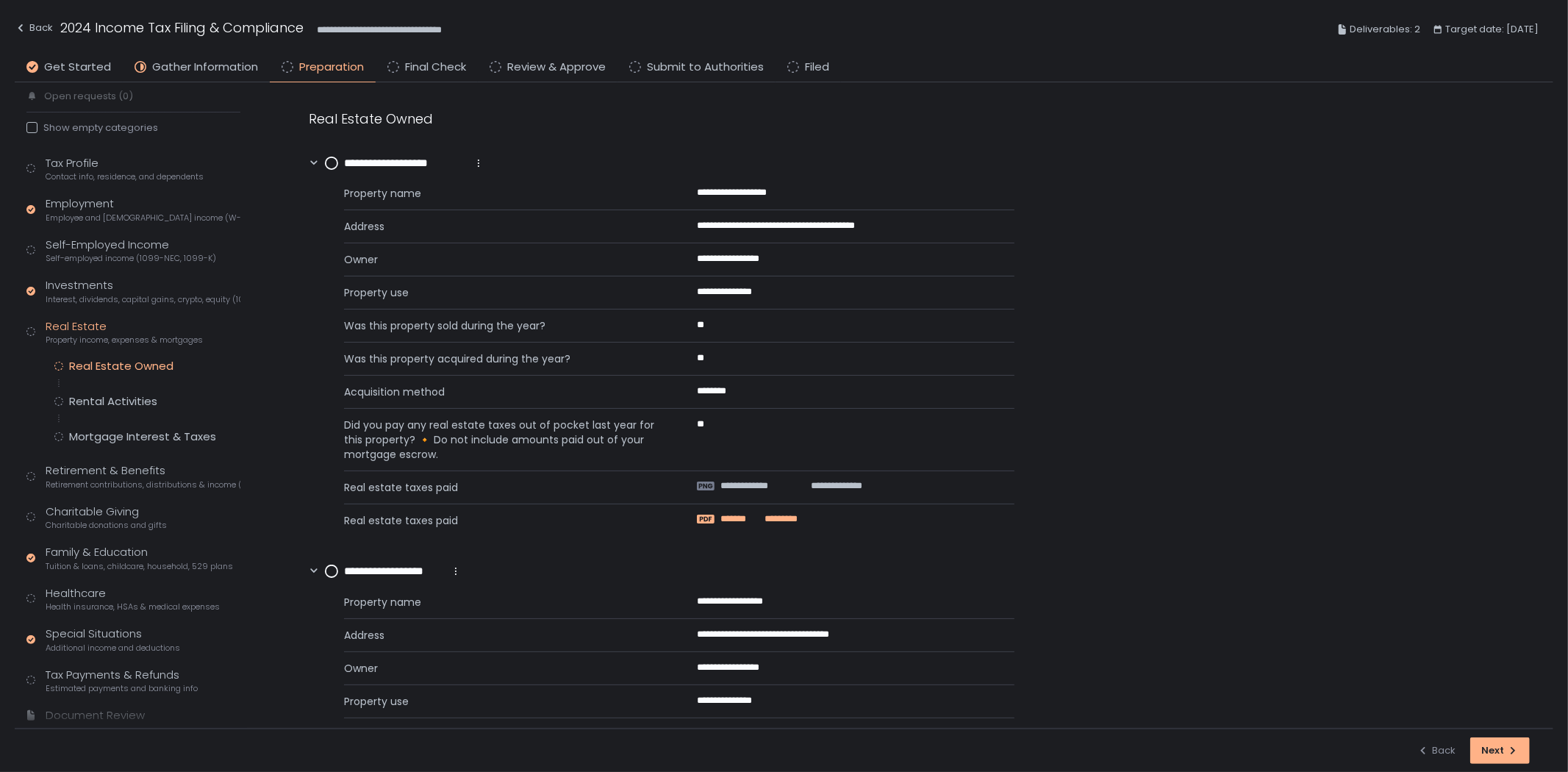 click on "*******" at bounding box center (742, 519) 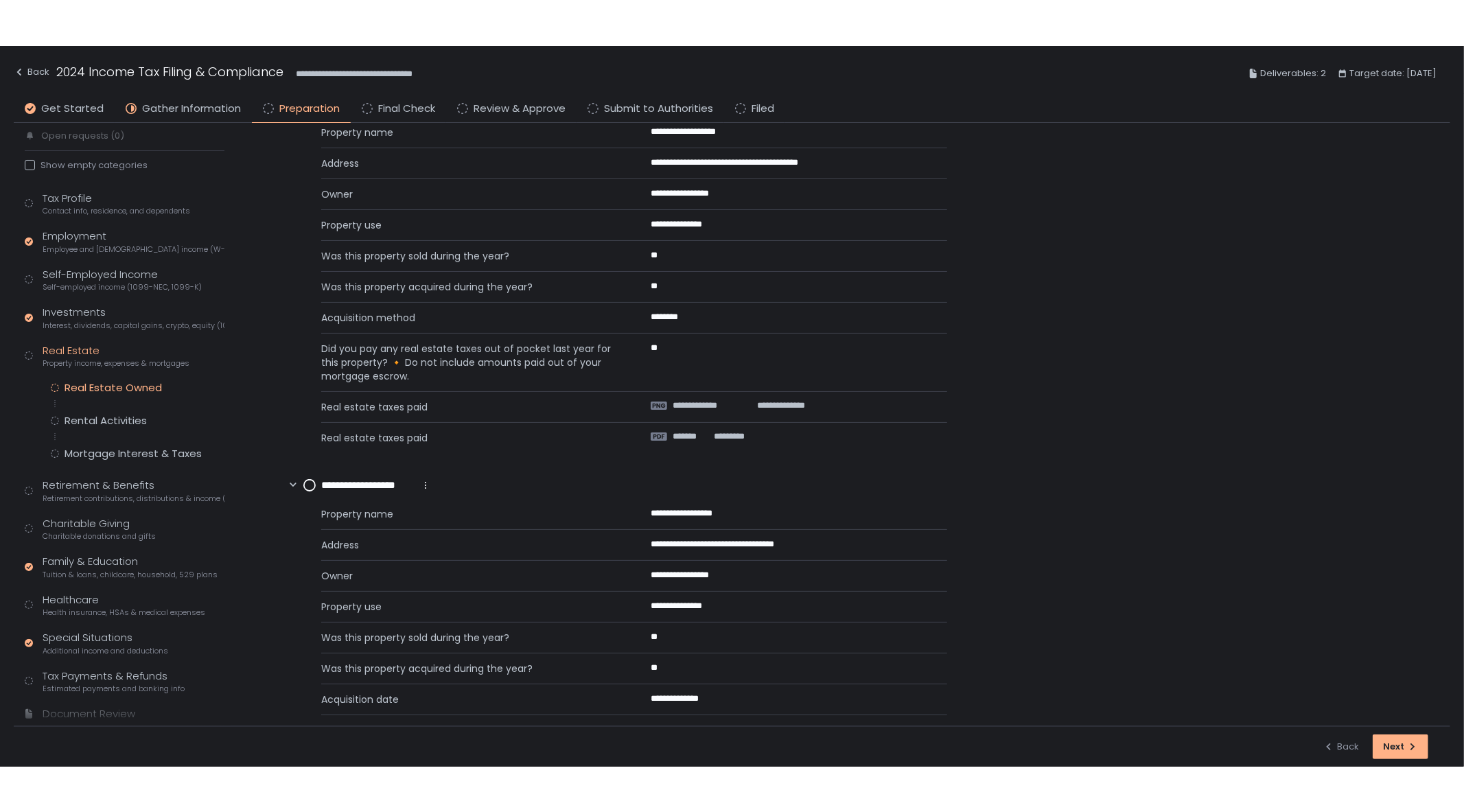 scroll, scrollTop: 92, scrollLeft: 0, axis: vertical 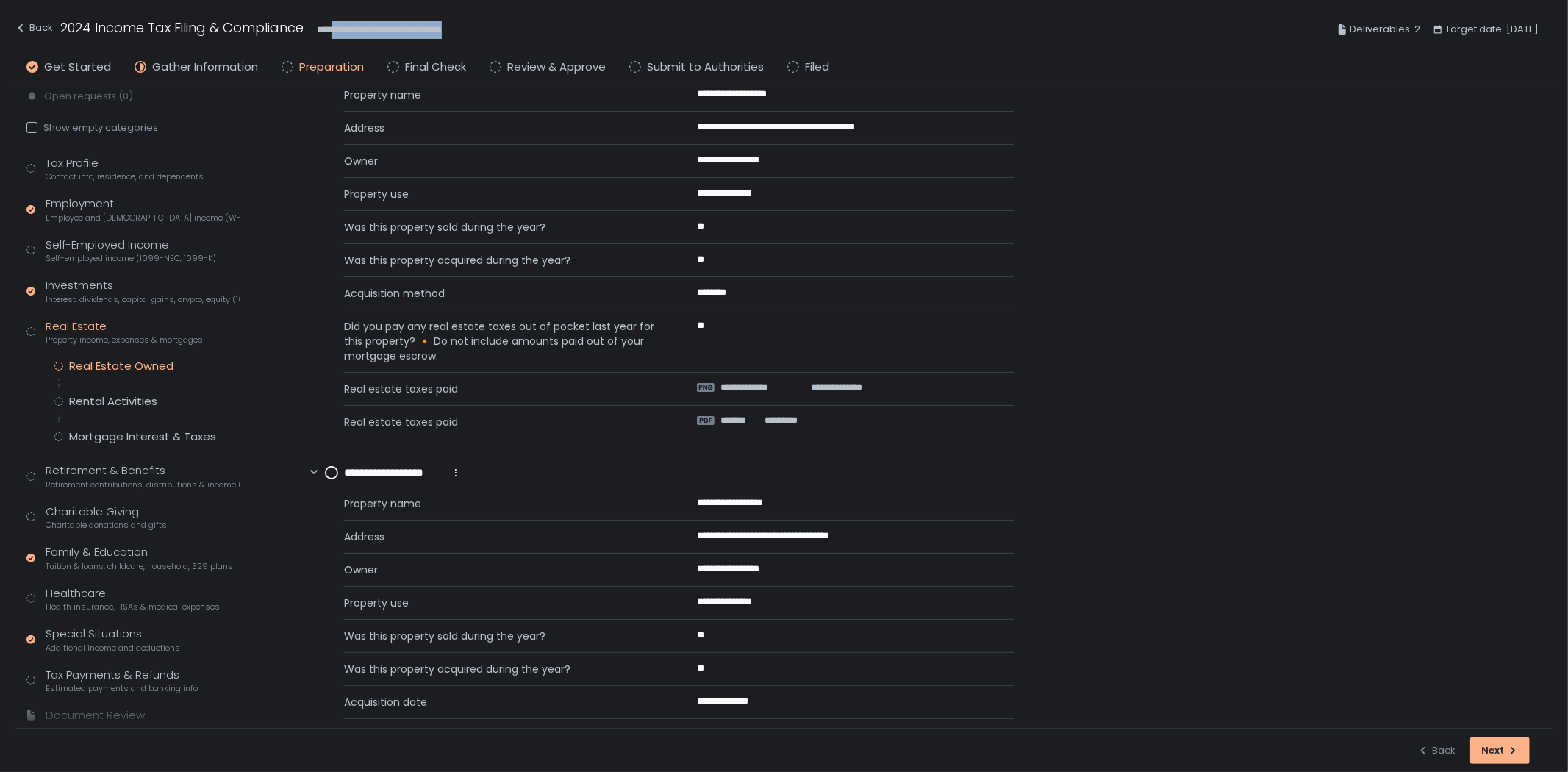 drag, startPoint x: 489, startPoint y: 28, endPoint x: 335, endPoint y: 37, distance: 154.26276 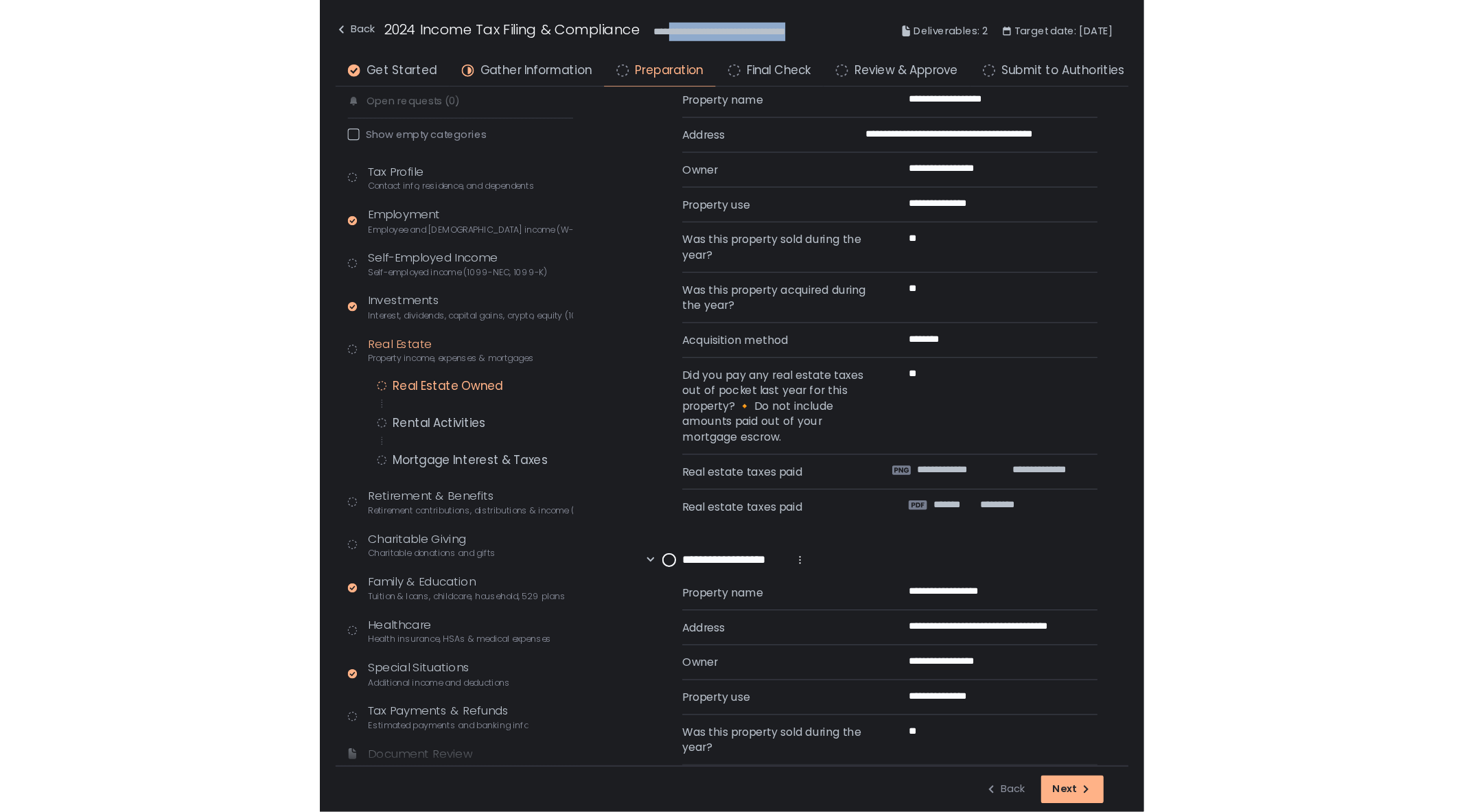 scroll, scrollTop: 21, scrollLeft: 0, axis: vertical 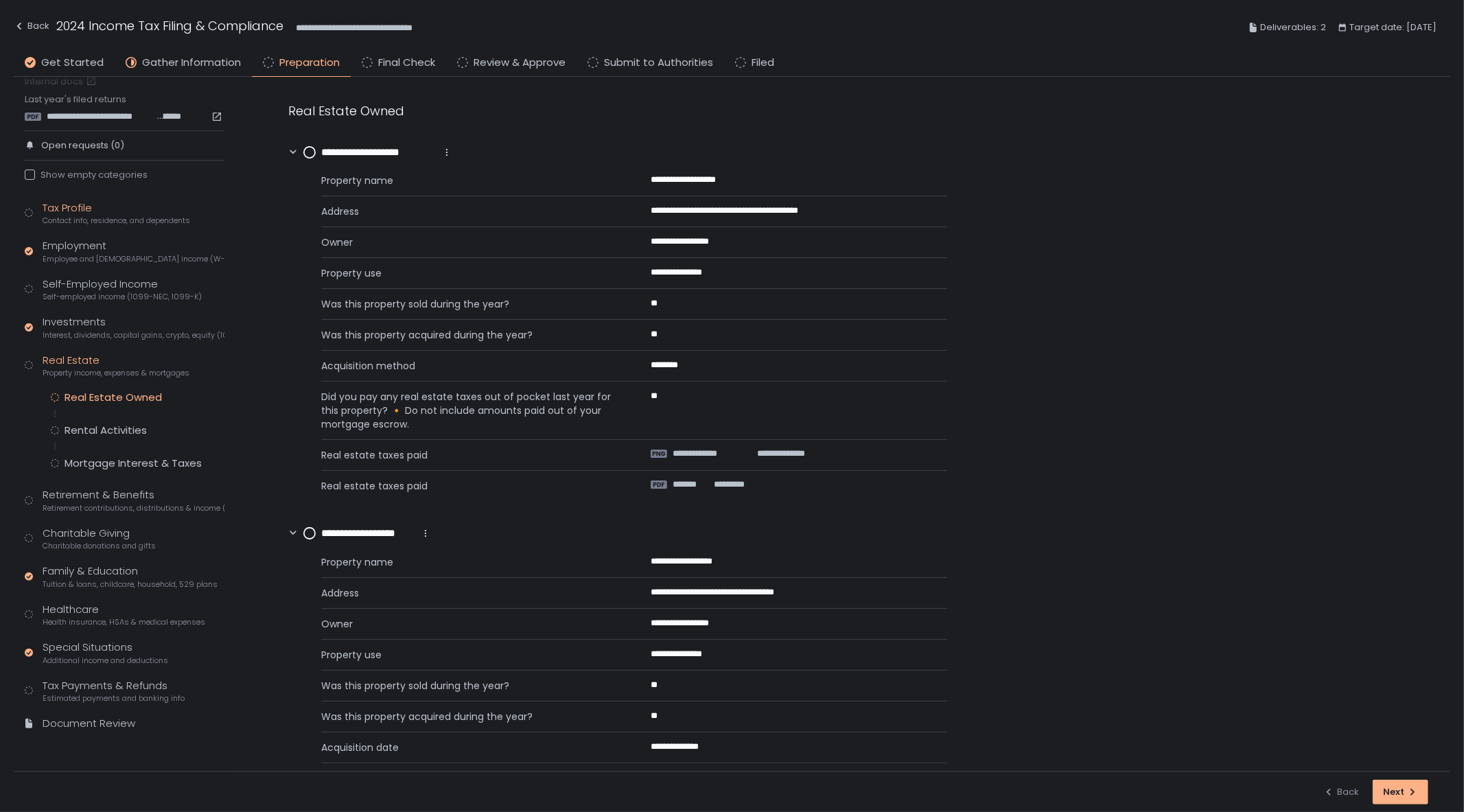 click on "Contact info, residence, and dependents" 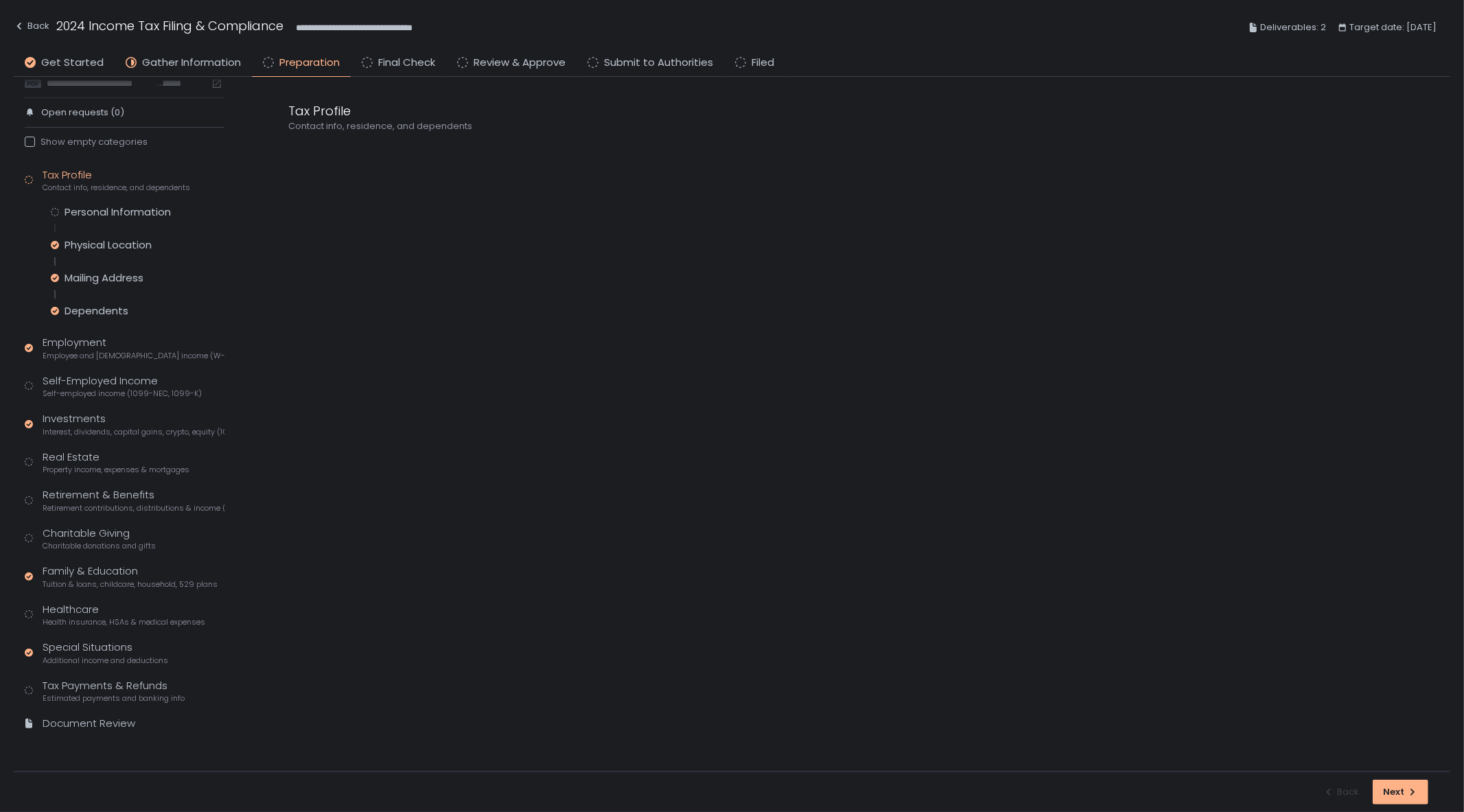 scroll, scrollTop: 53, scrollLeft: 0, axis: vertical 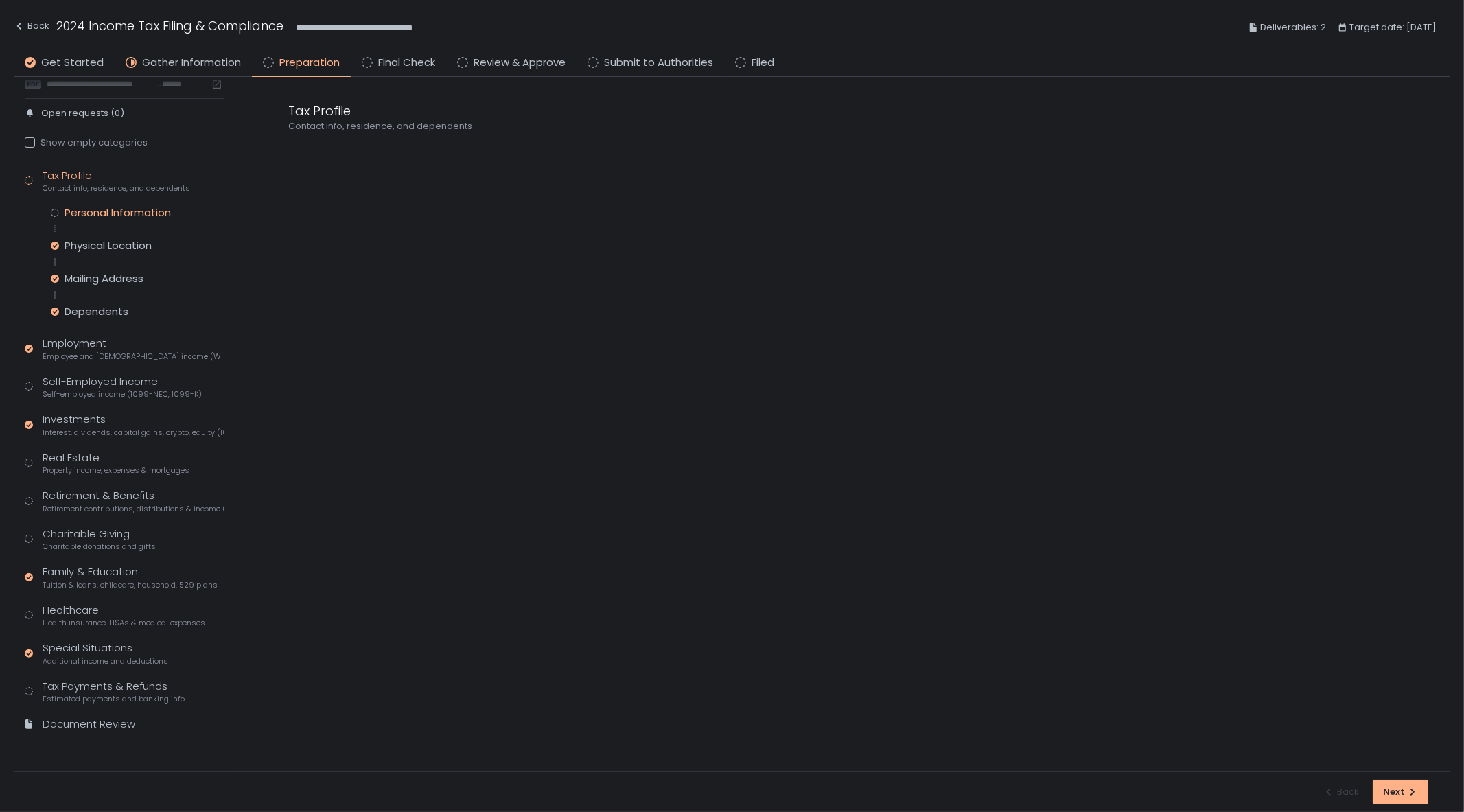 click on "Personal Information" 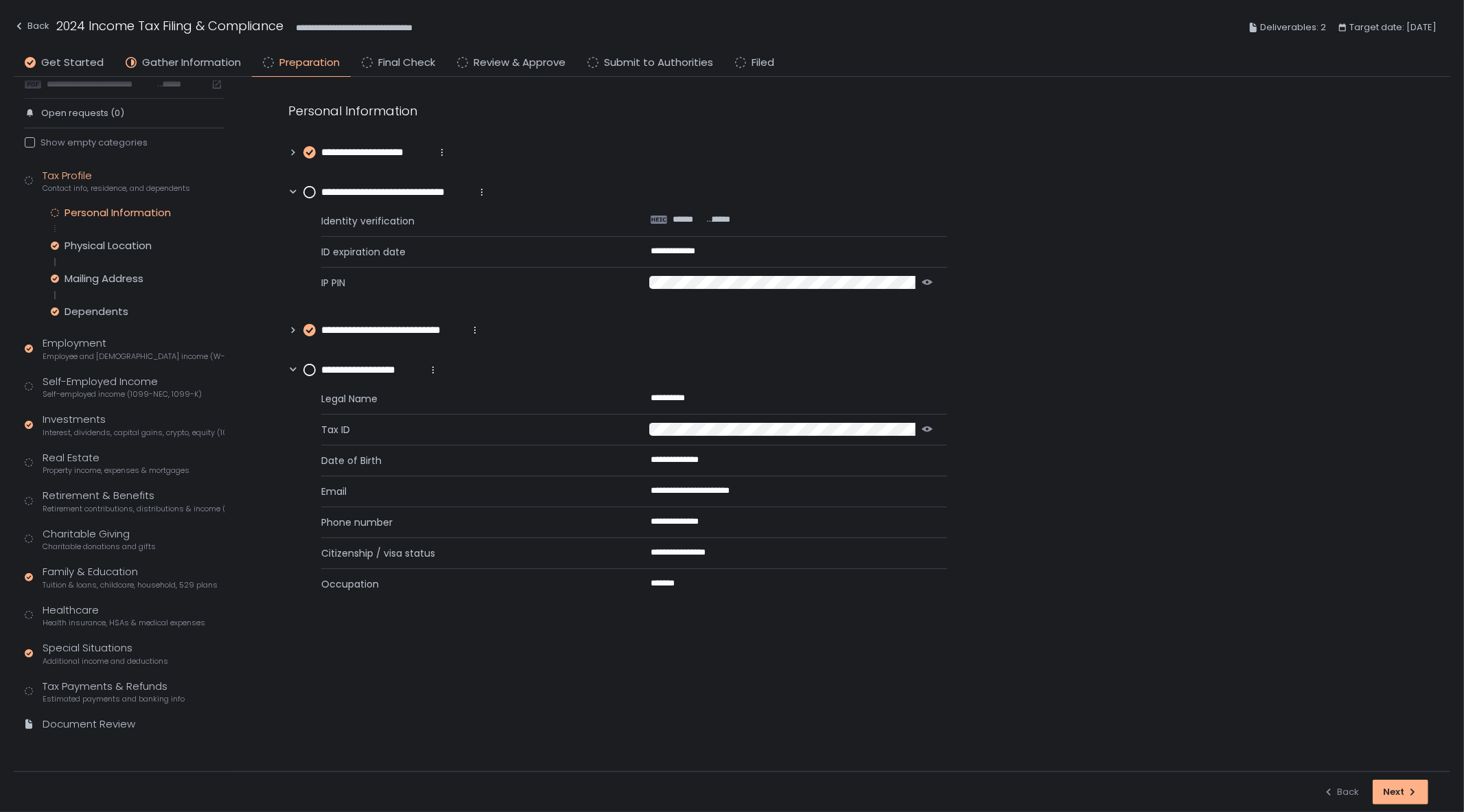 click 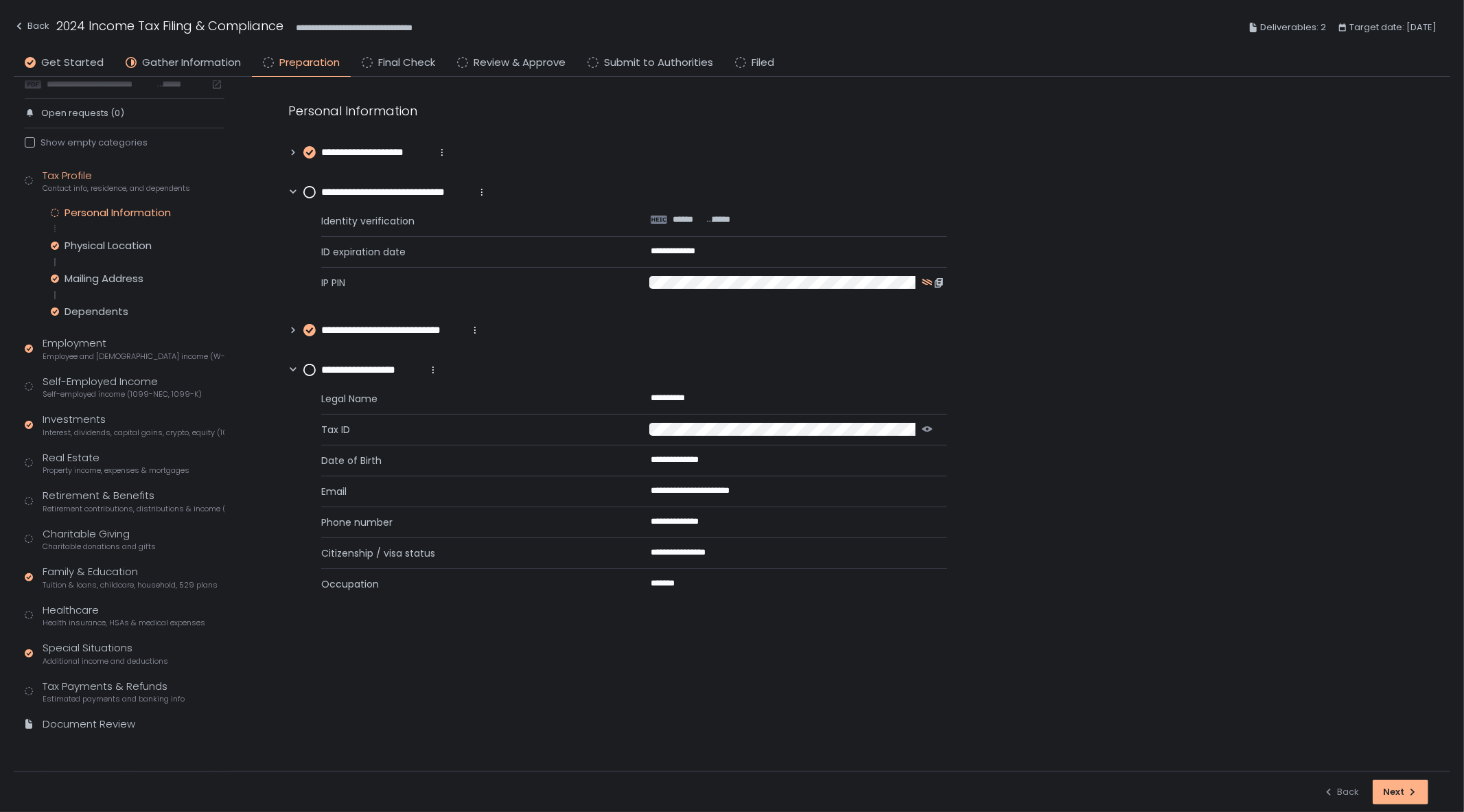 click on "**********" at bounding box center [855, 350] 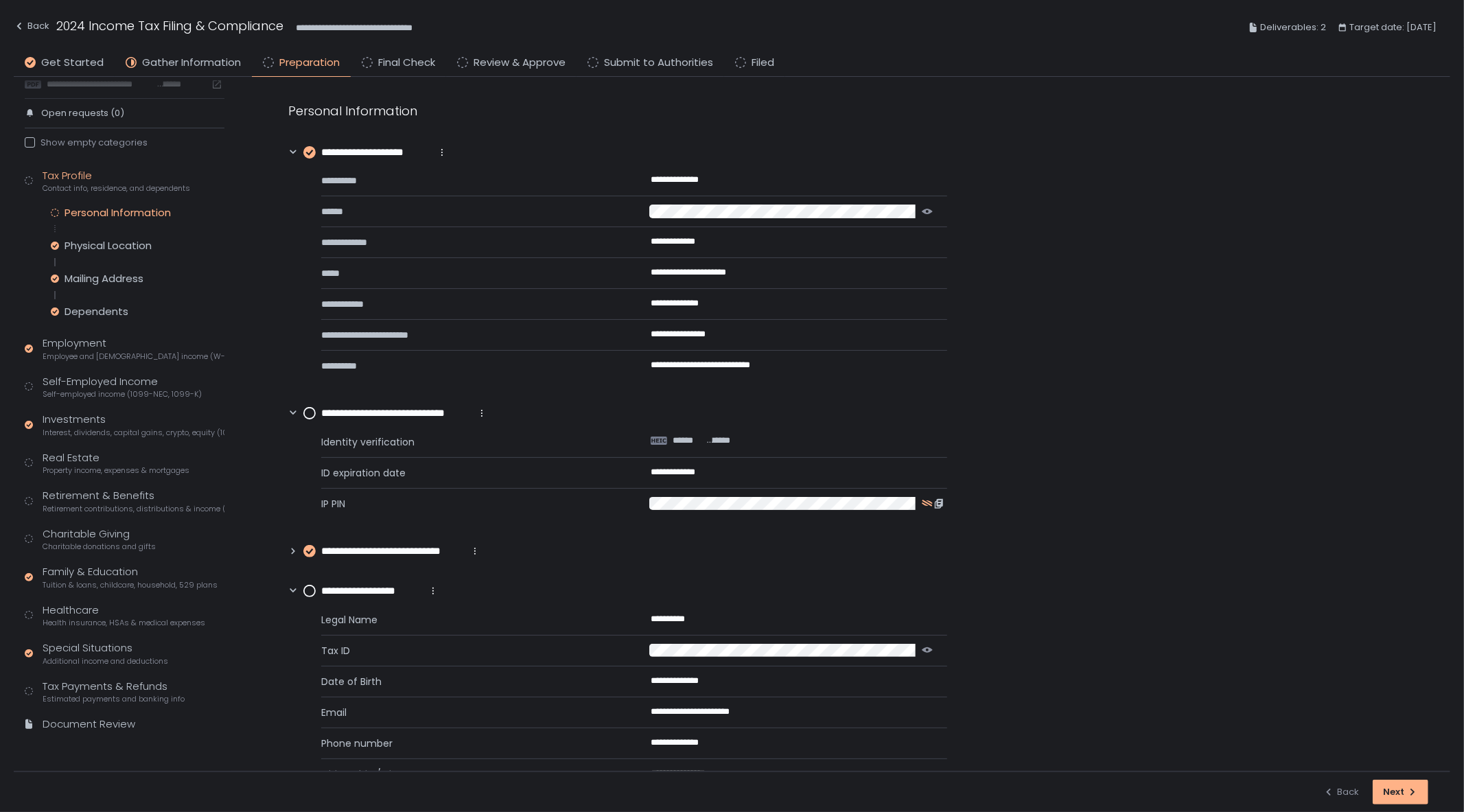click on "**********" at bounding box center (618, 461) 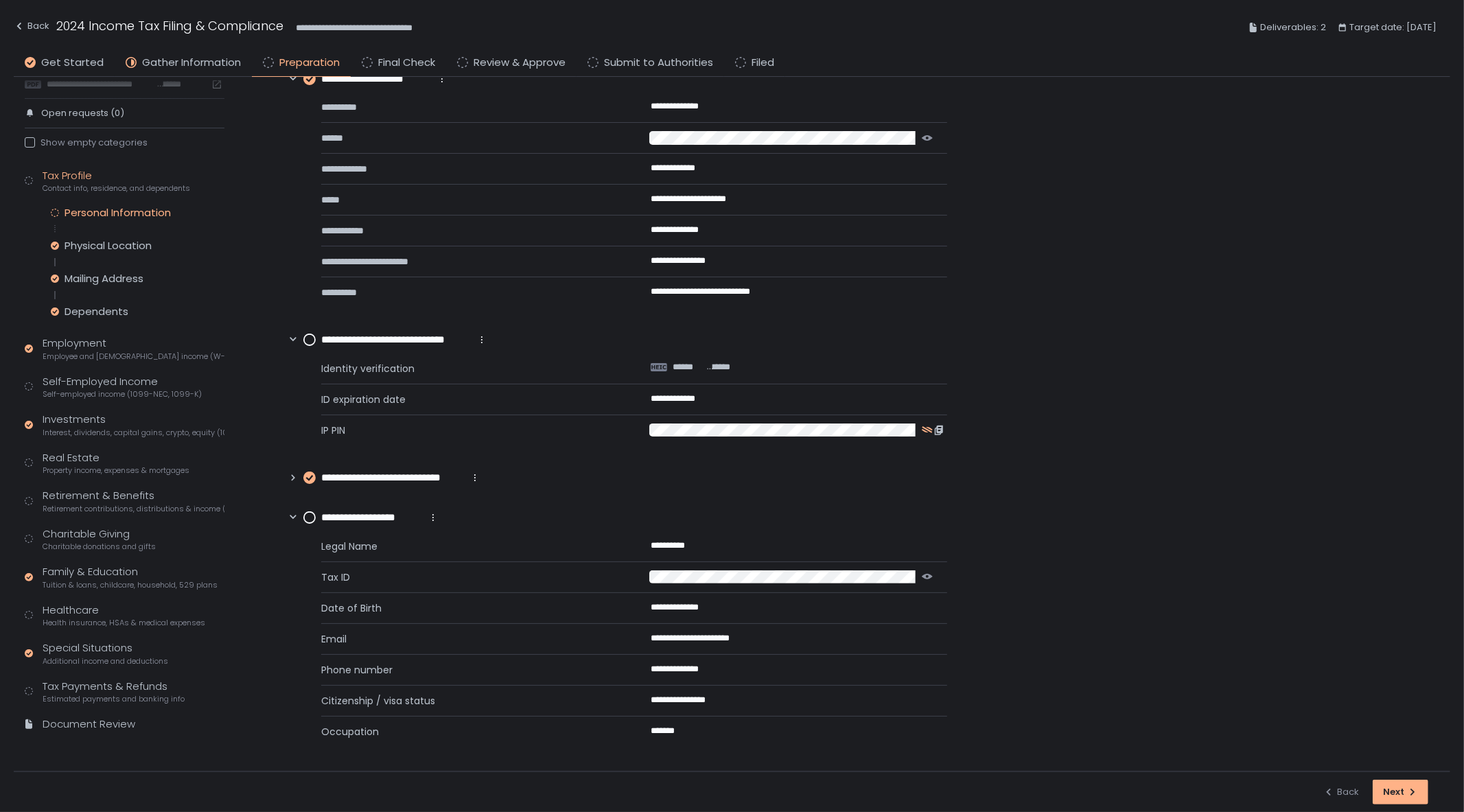 click on "**********" at bounding box center (855, 387) 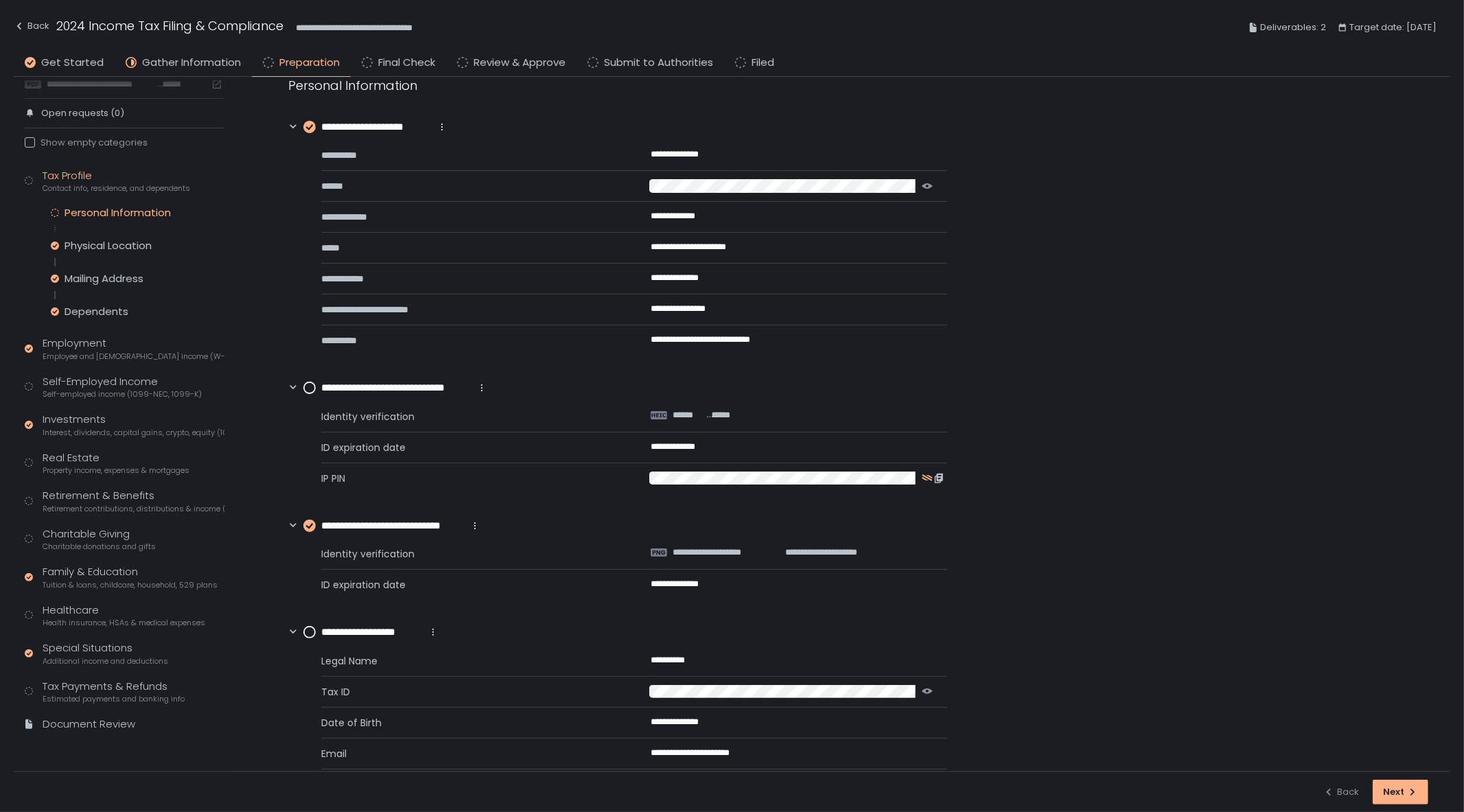 scroll, scrollTop: 0, scrollLeft: 0, axis: both 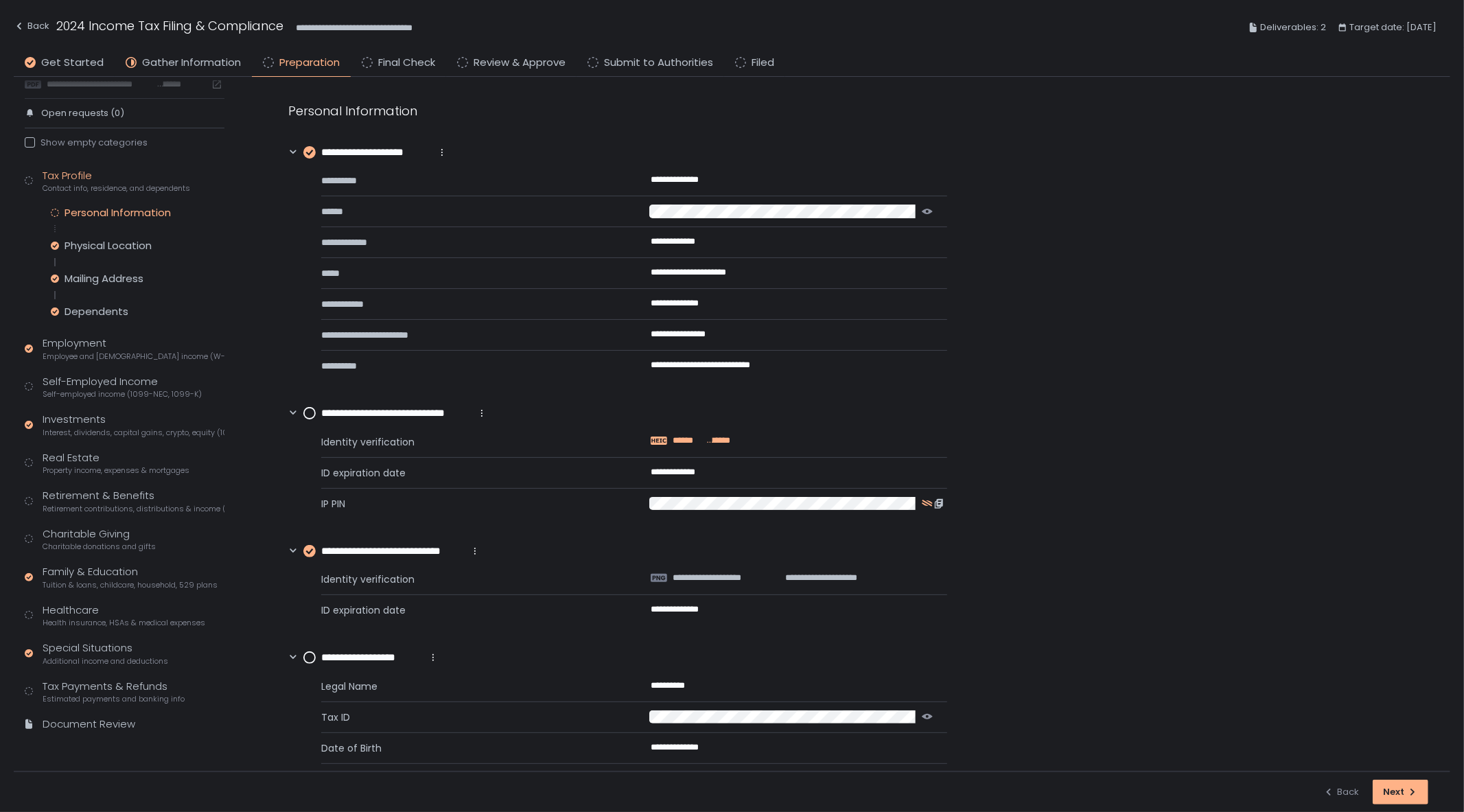 click on "******" at bounding box center [688, 441] 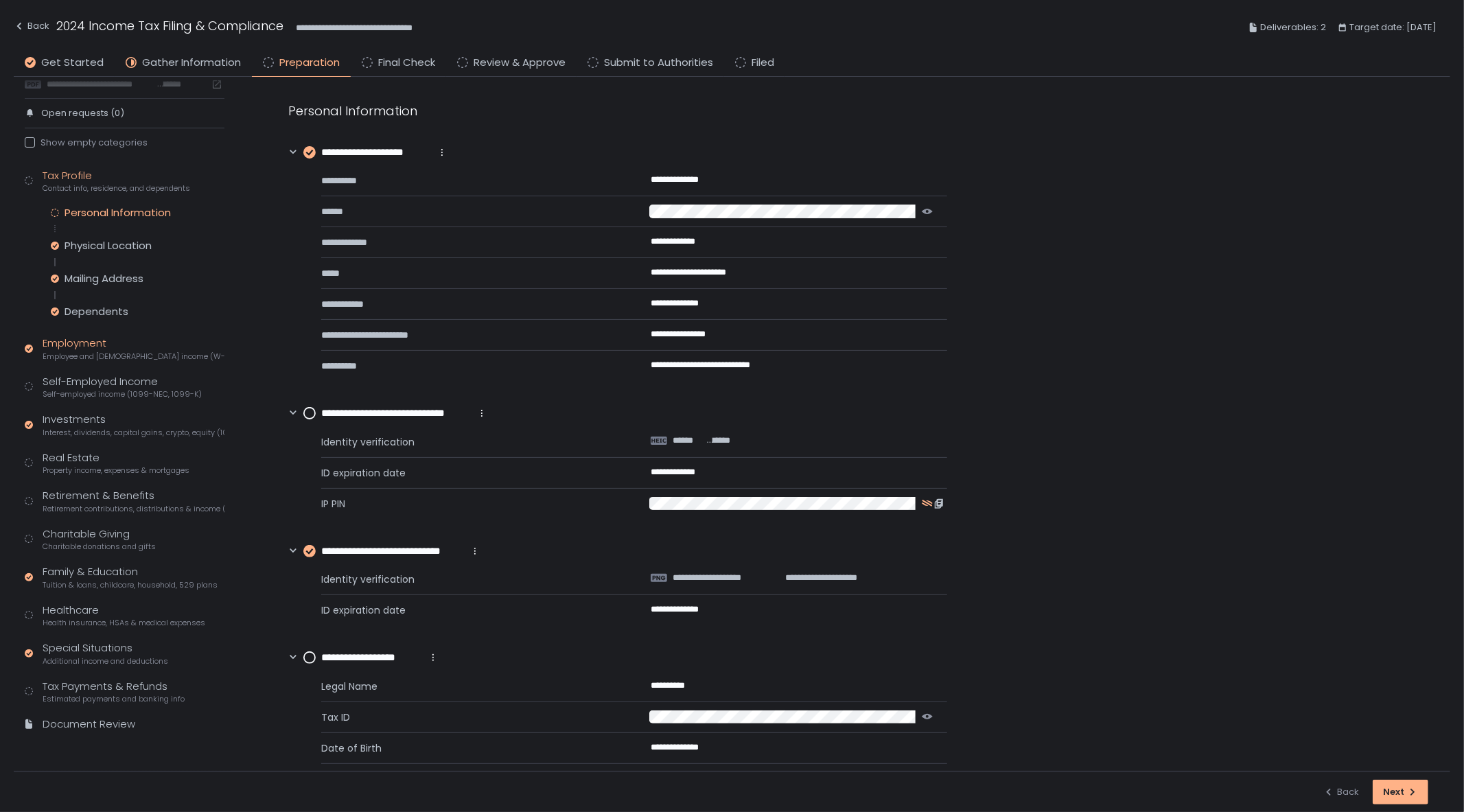 click on "Employee and [DEMOGRAPHIC_DATA] income (W-2s)" 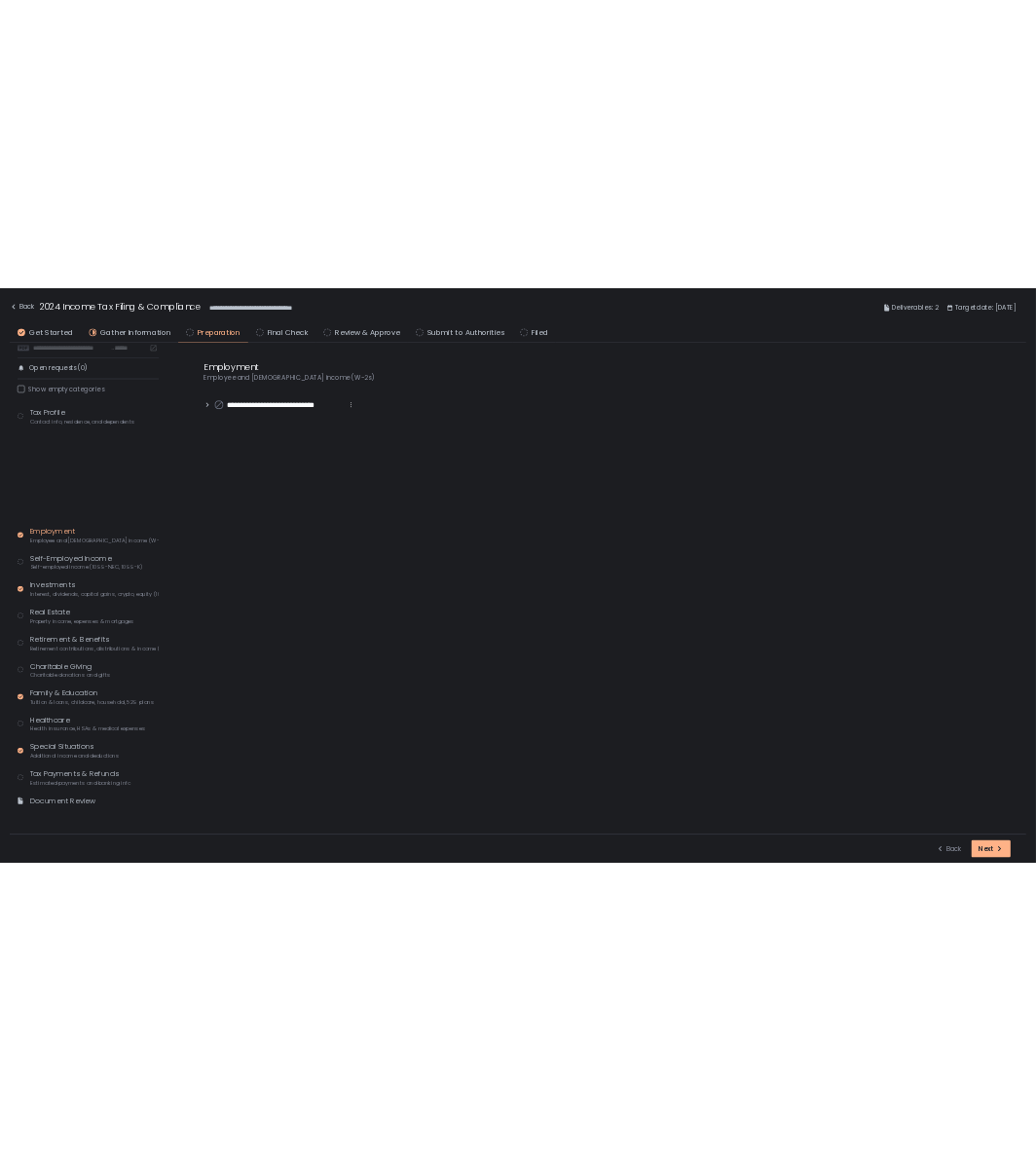 scroll, scrollTop: 0, scrollLeft: 0, axis: both 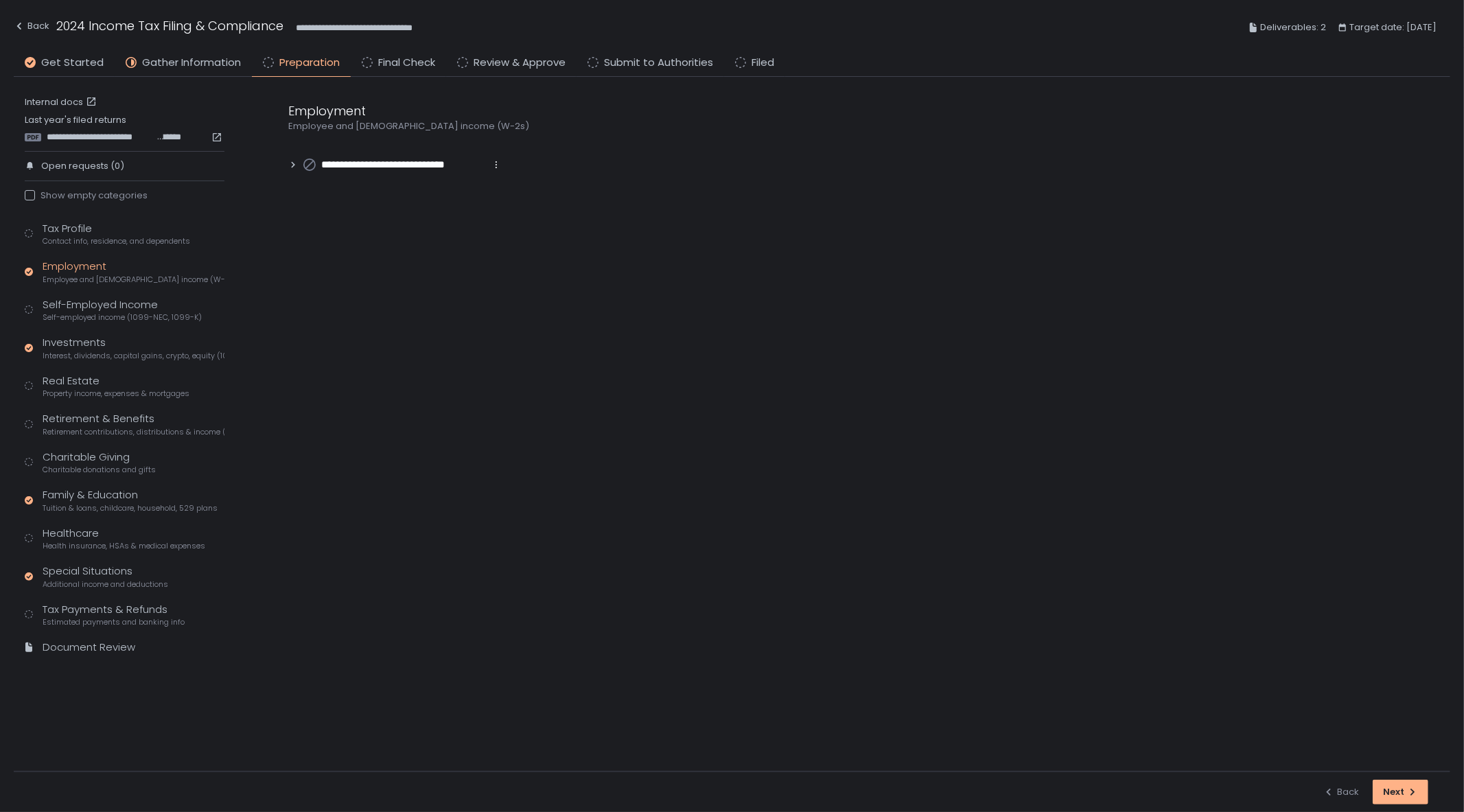 click 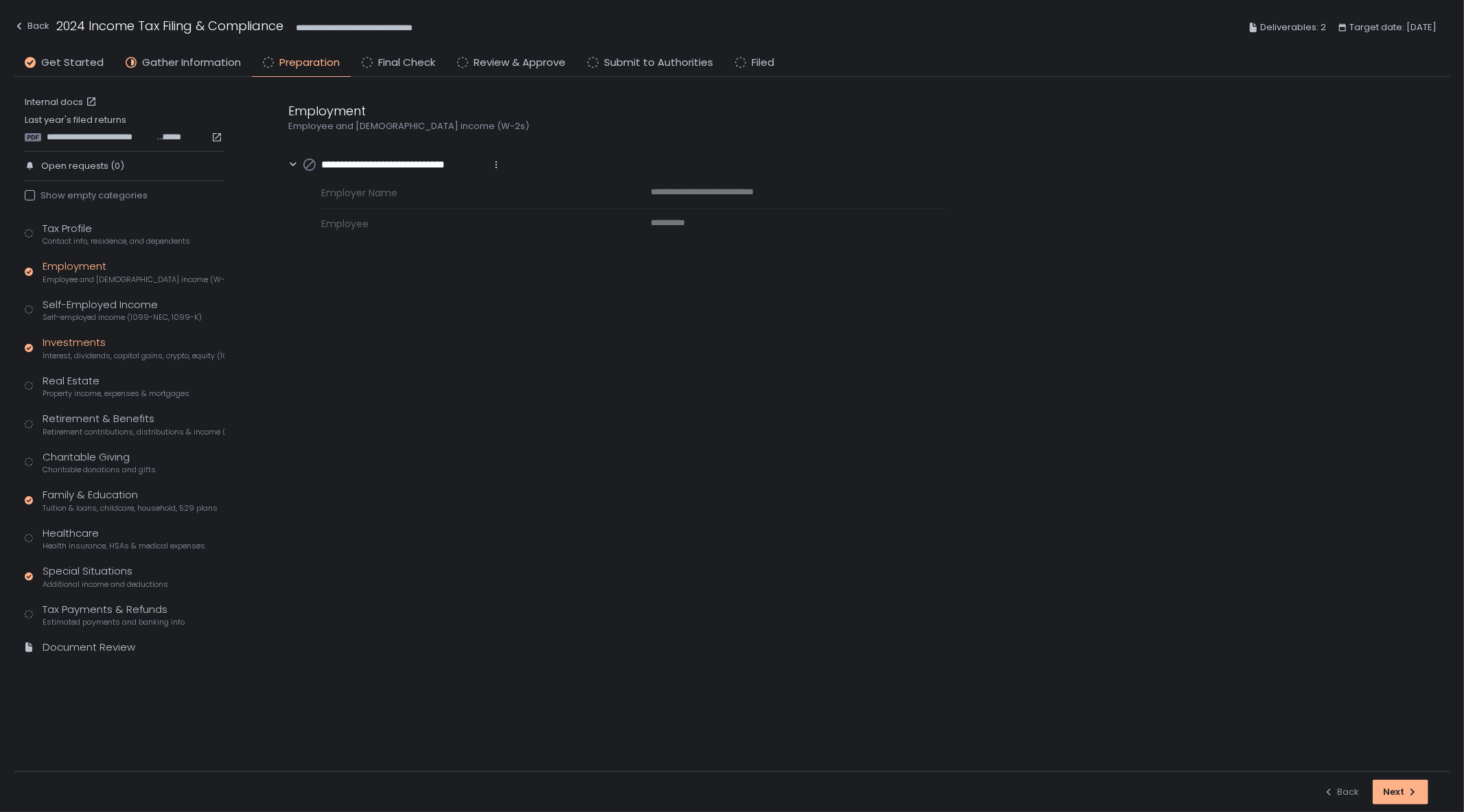 click on "Investments Interest, dividends, capital gains, crypto, equity (1099s, K-1s)" 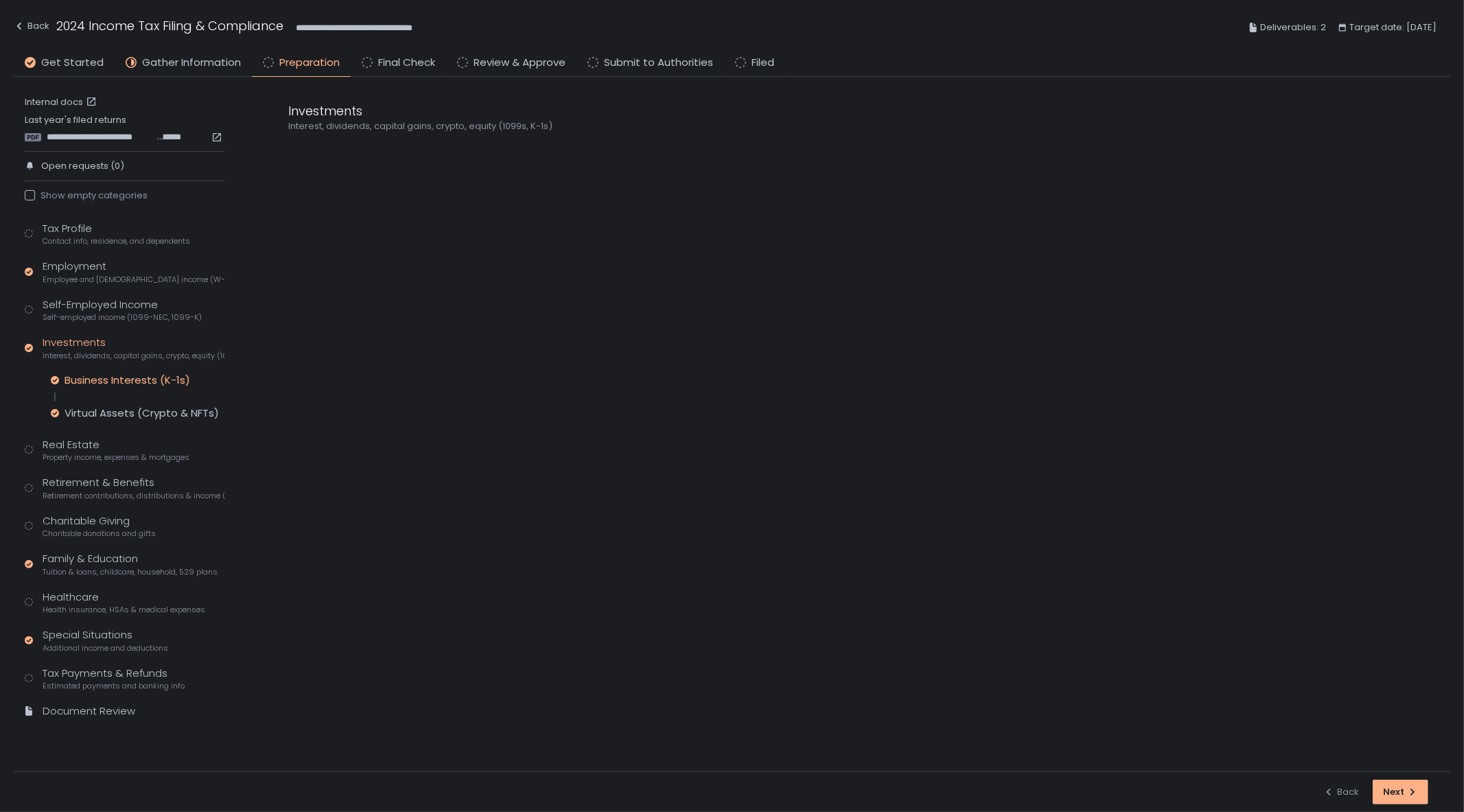 click on "Business Interests (K-1s)" 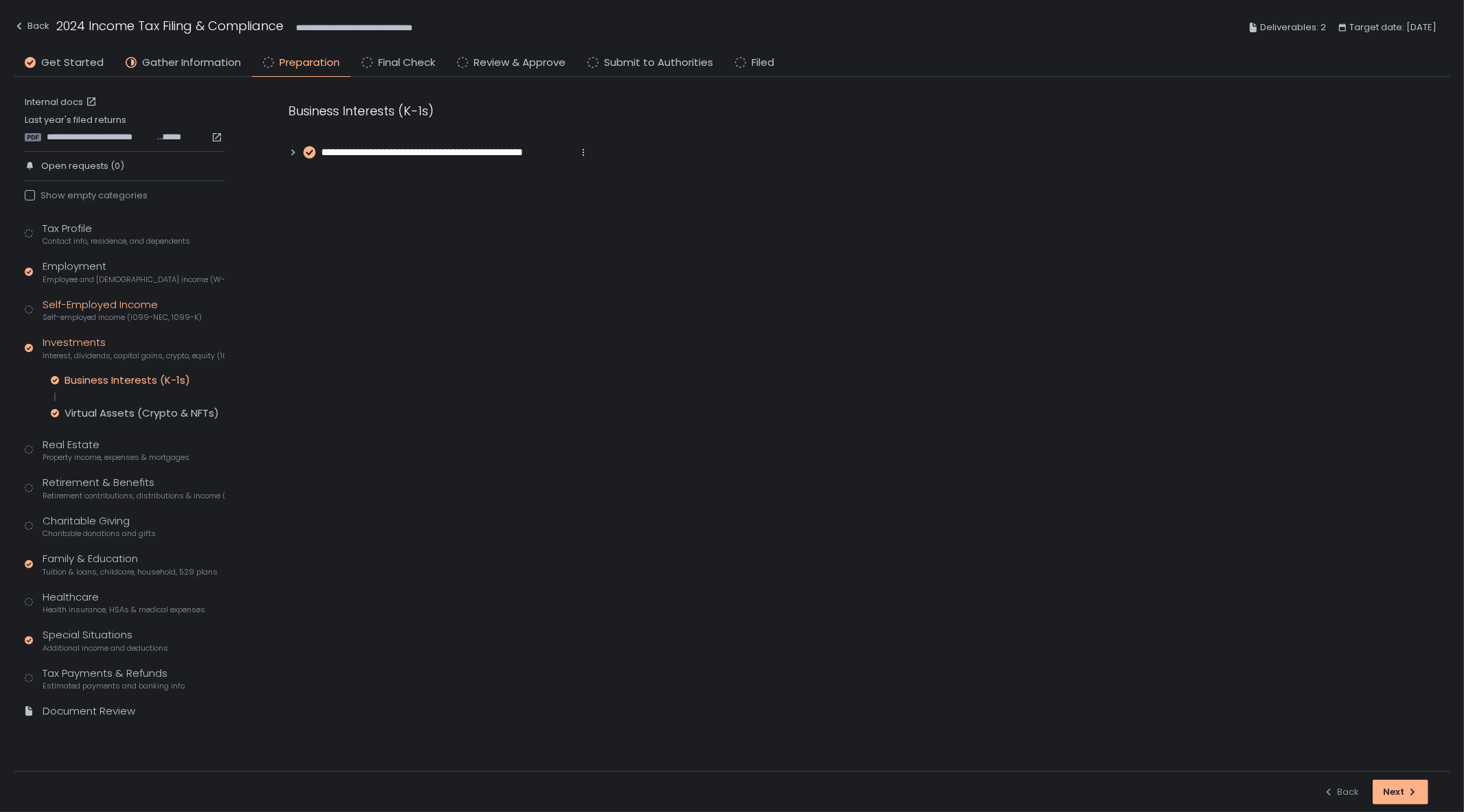 click on "Self-Employed Income Self-employed income (1099-NEC, 1099-K)" 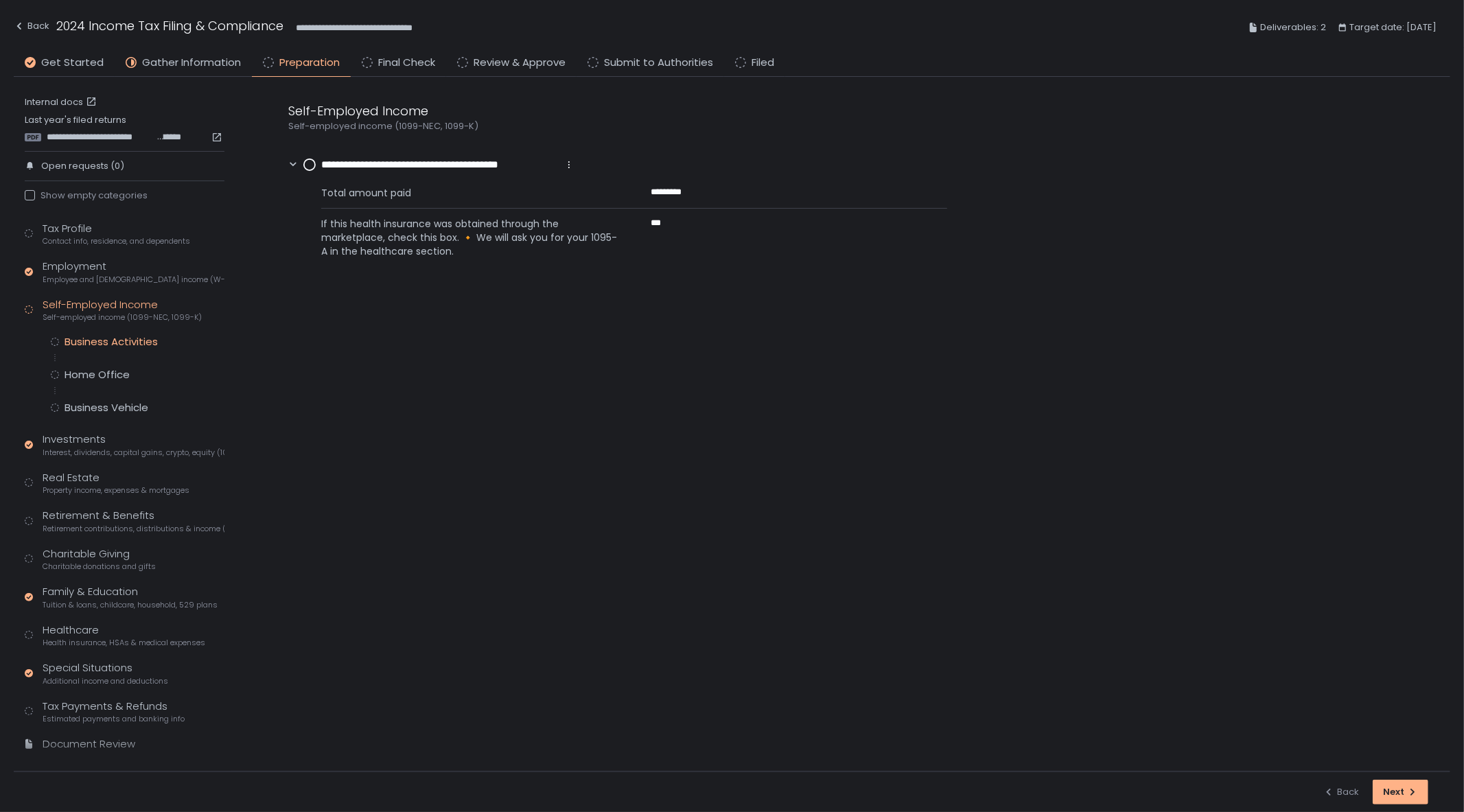 click on "Business Activities" 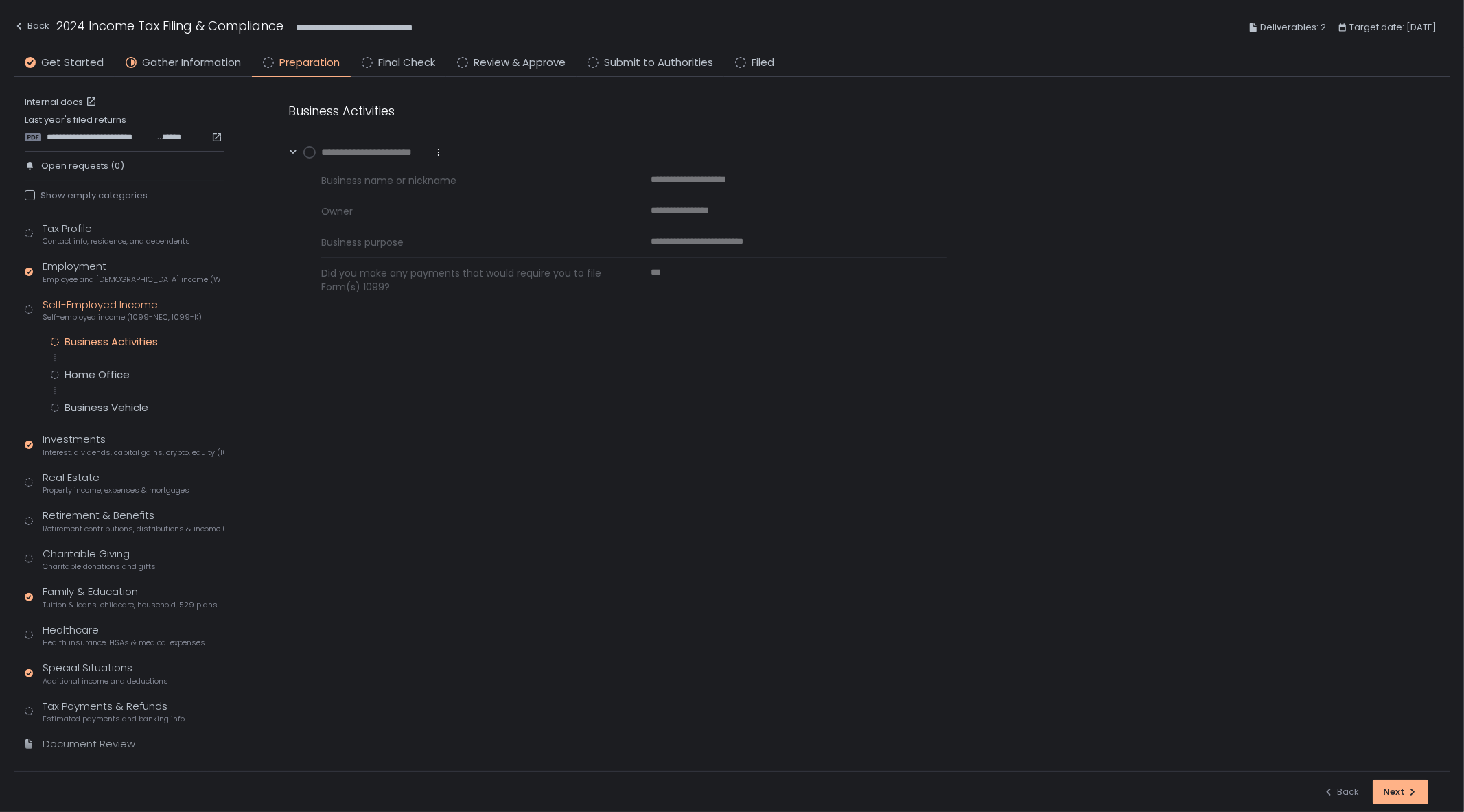 click on "Home Office" 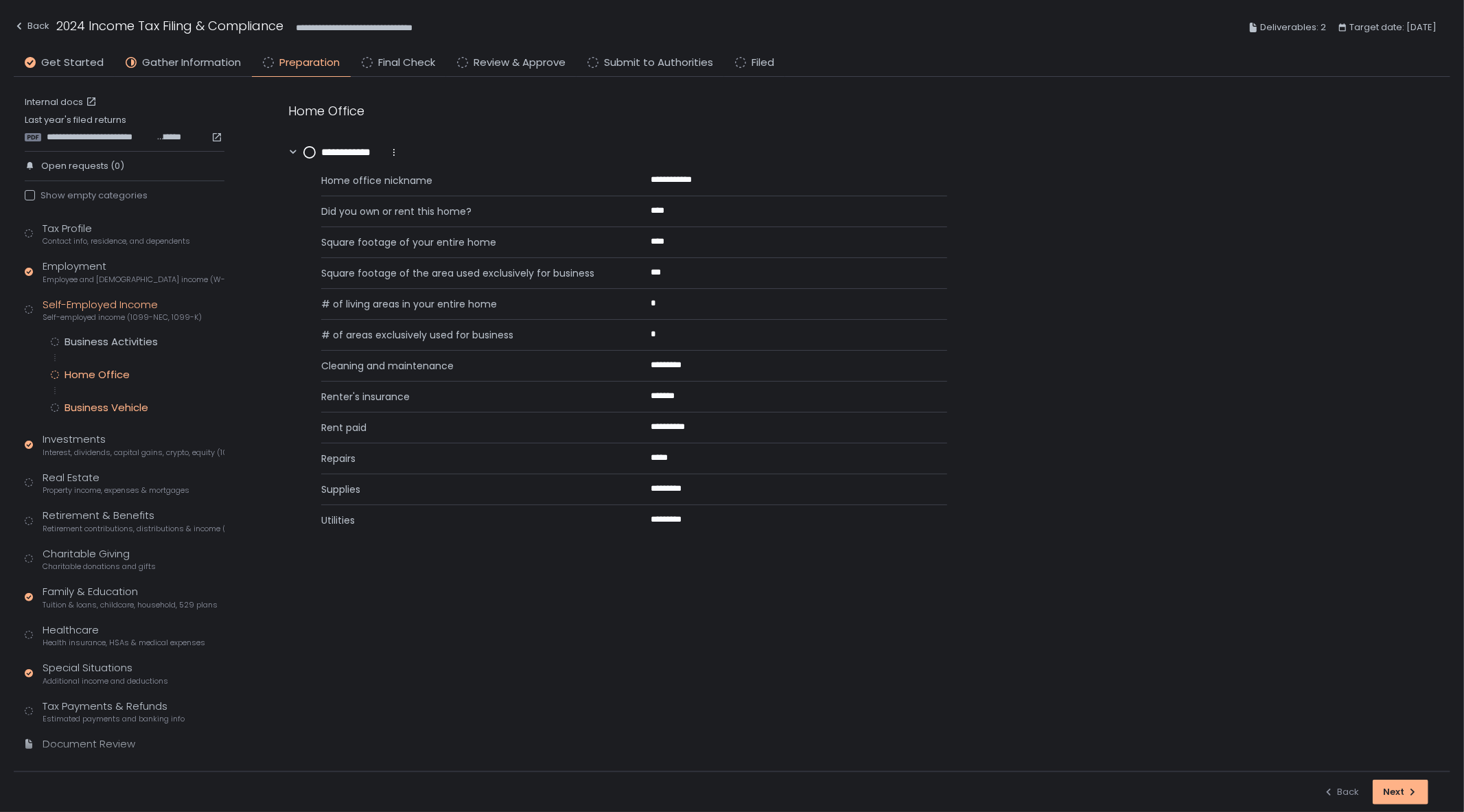 click on "Business Vehicle" 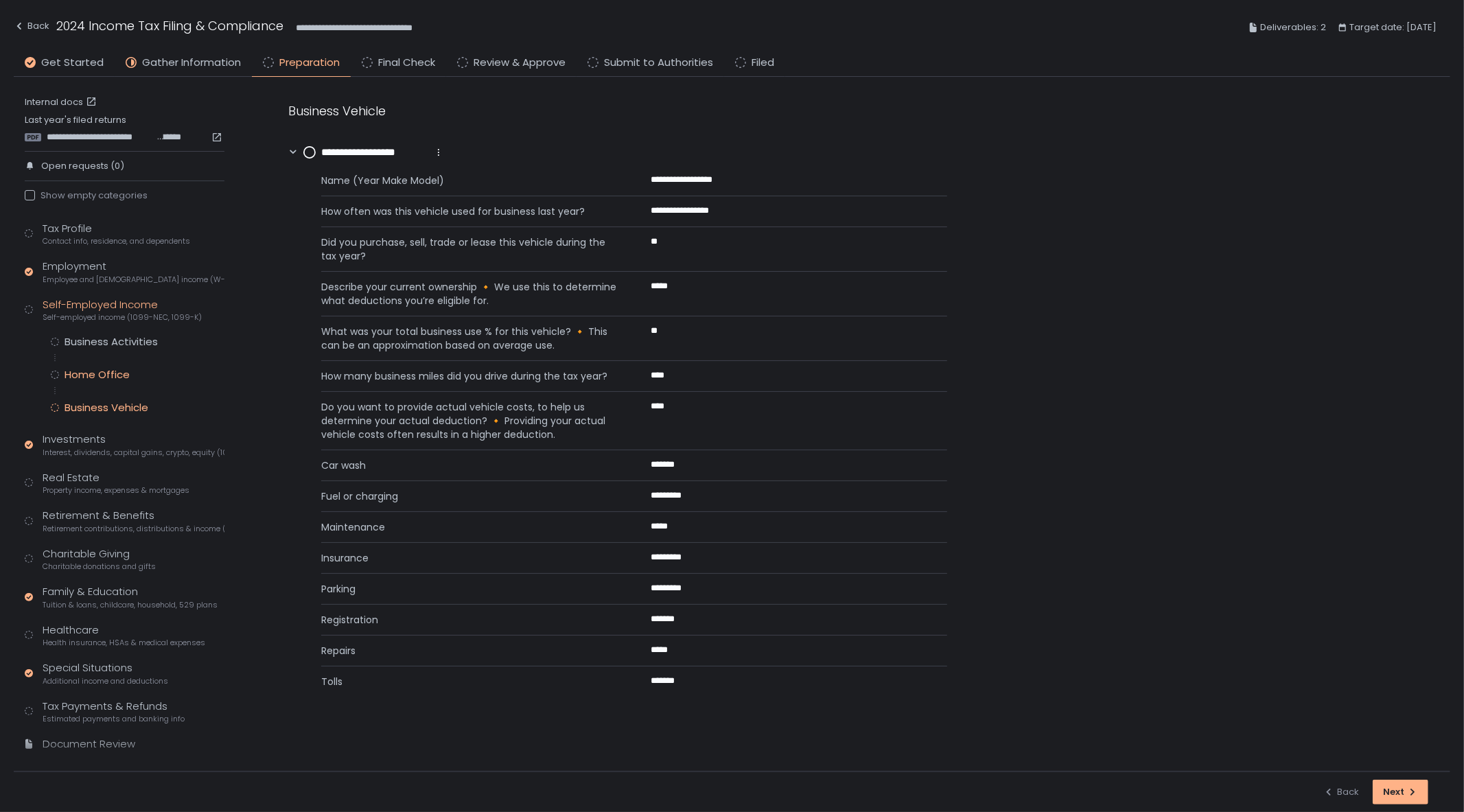 click on "Home Office" 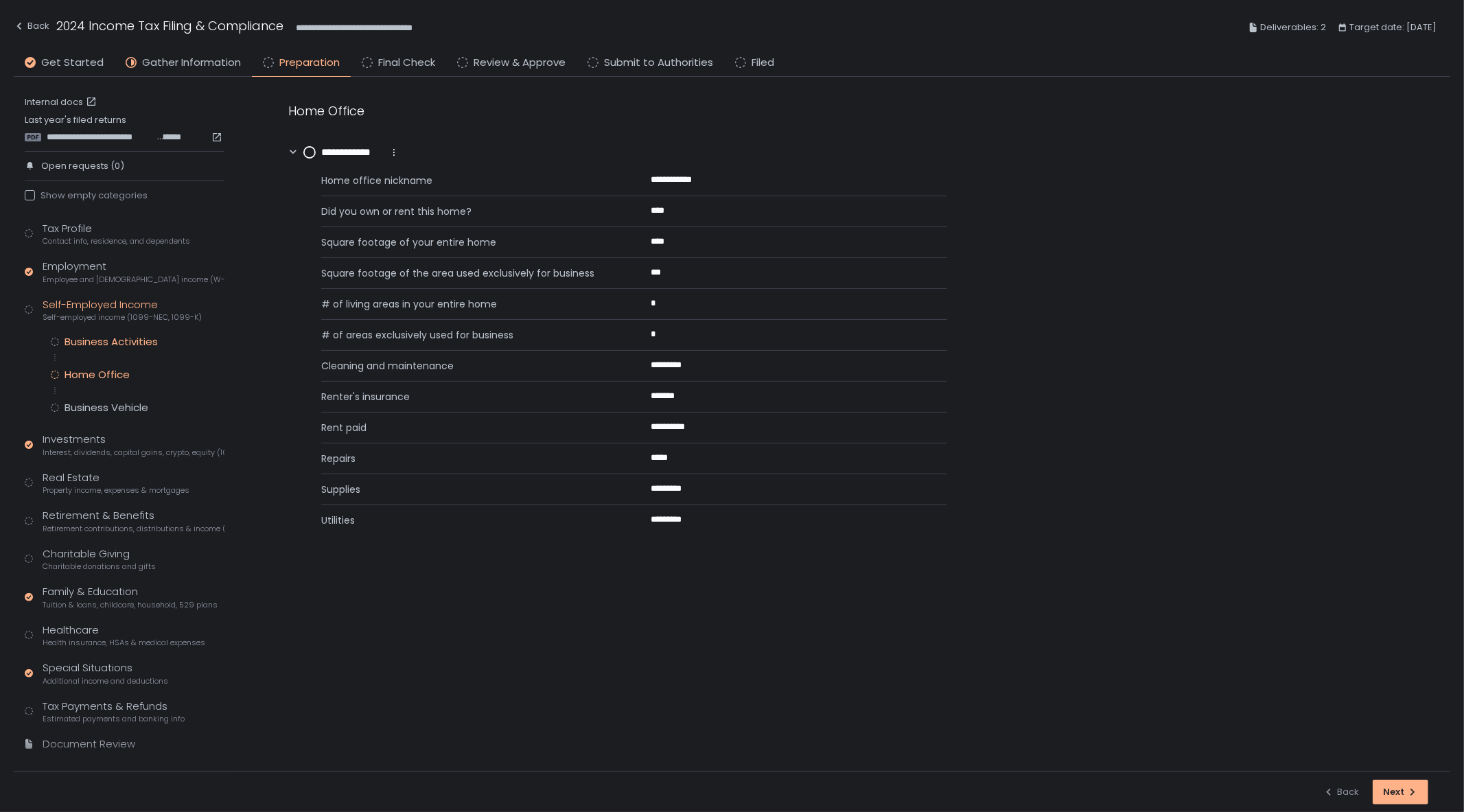 click on "Business Activities" 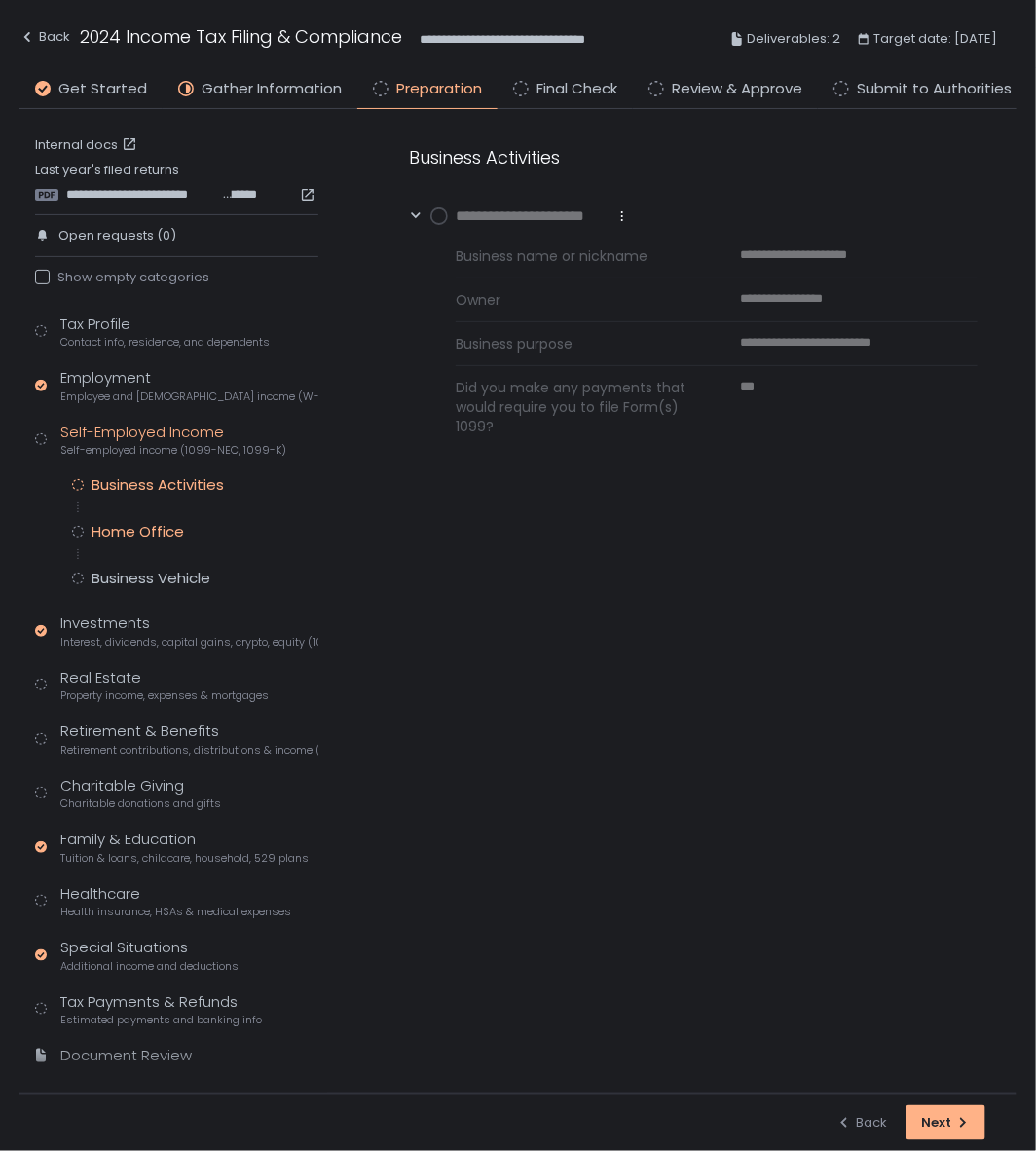 click on "Home Office" 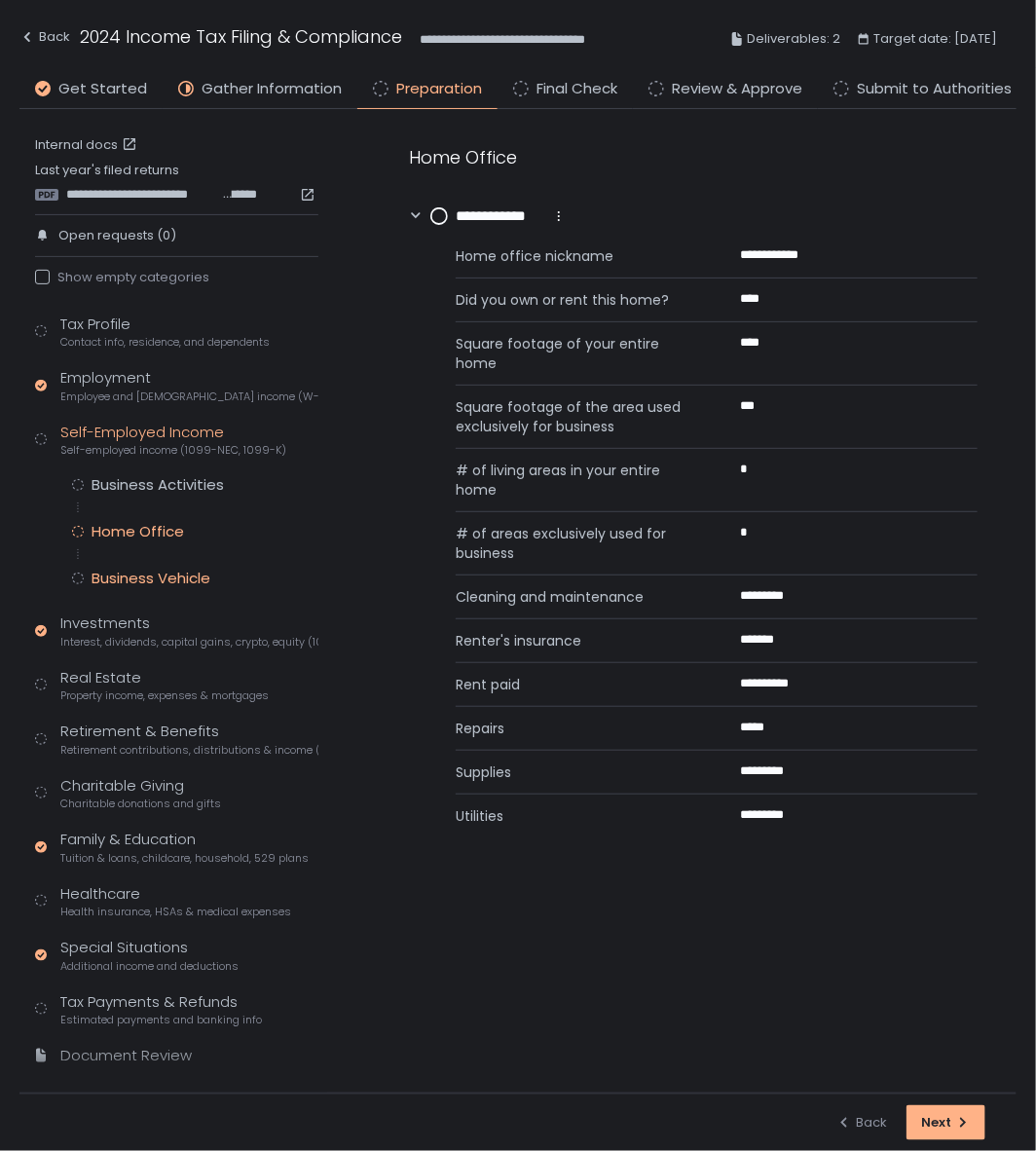 click on "Business Vehicle" 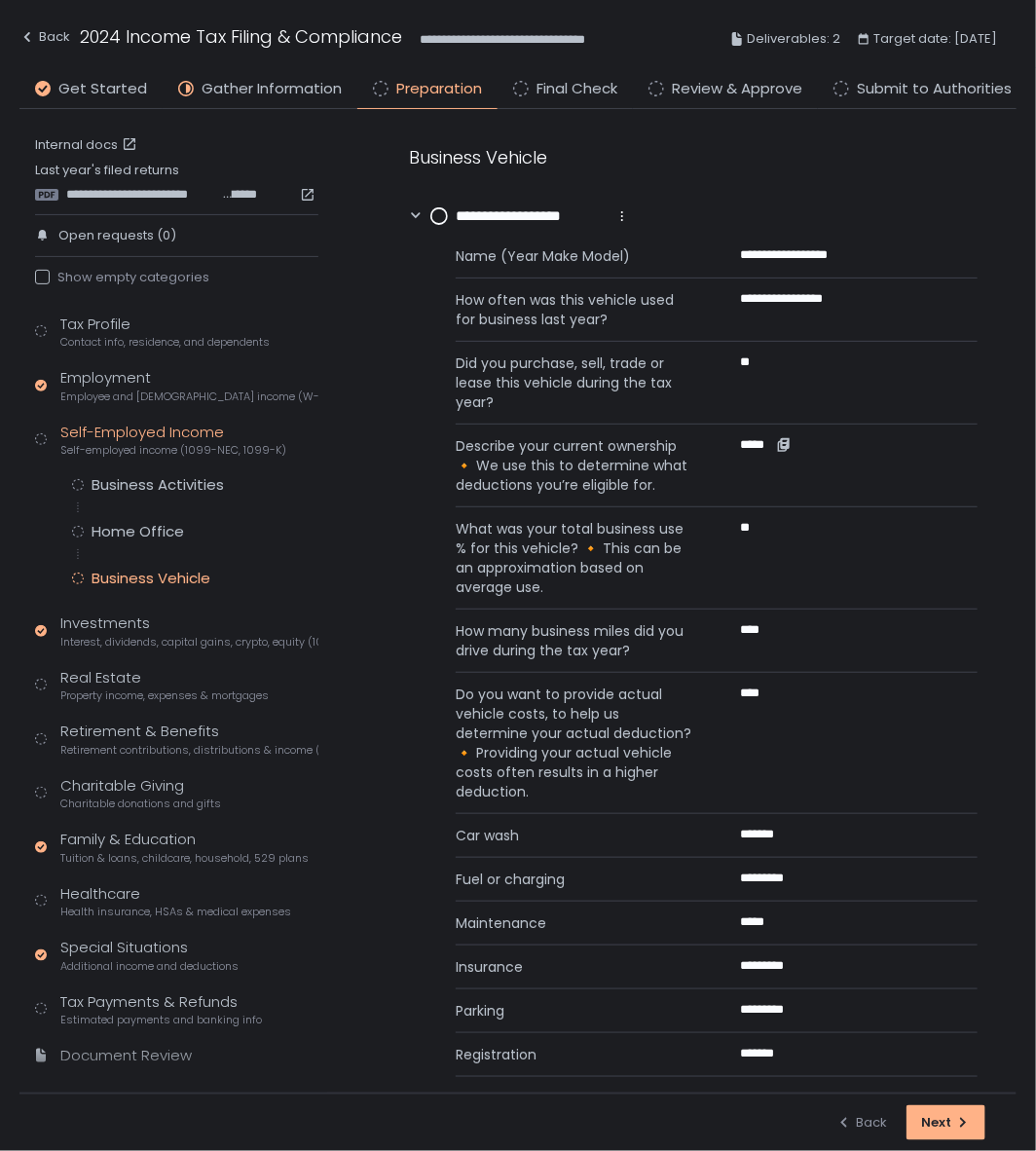 scroll, scrollTop: 107, scrollLeft: 0, axis: vertical 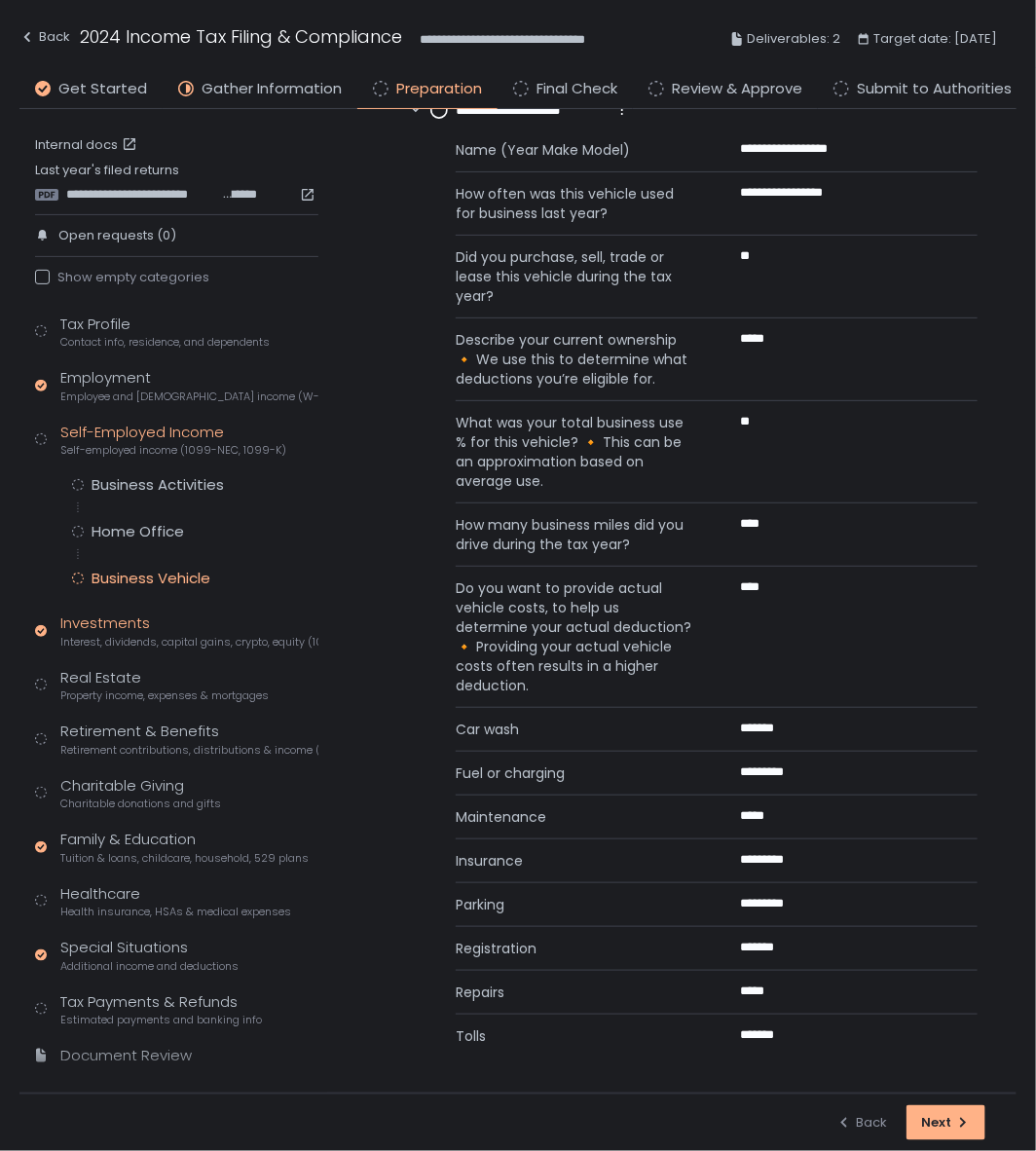 click on "Investments Interest, dividends, capital gains, crypto, equity (1099s, K-1s)" 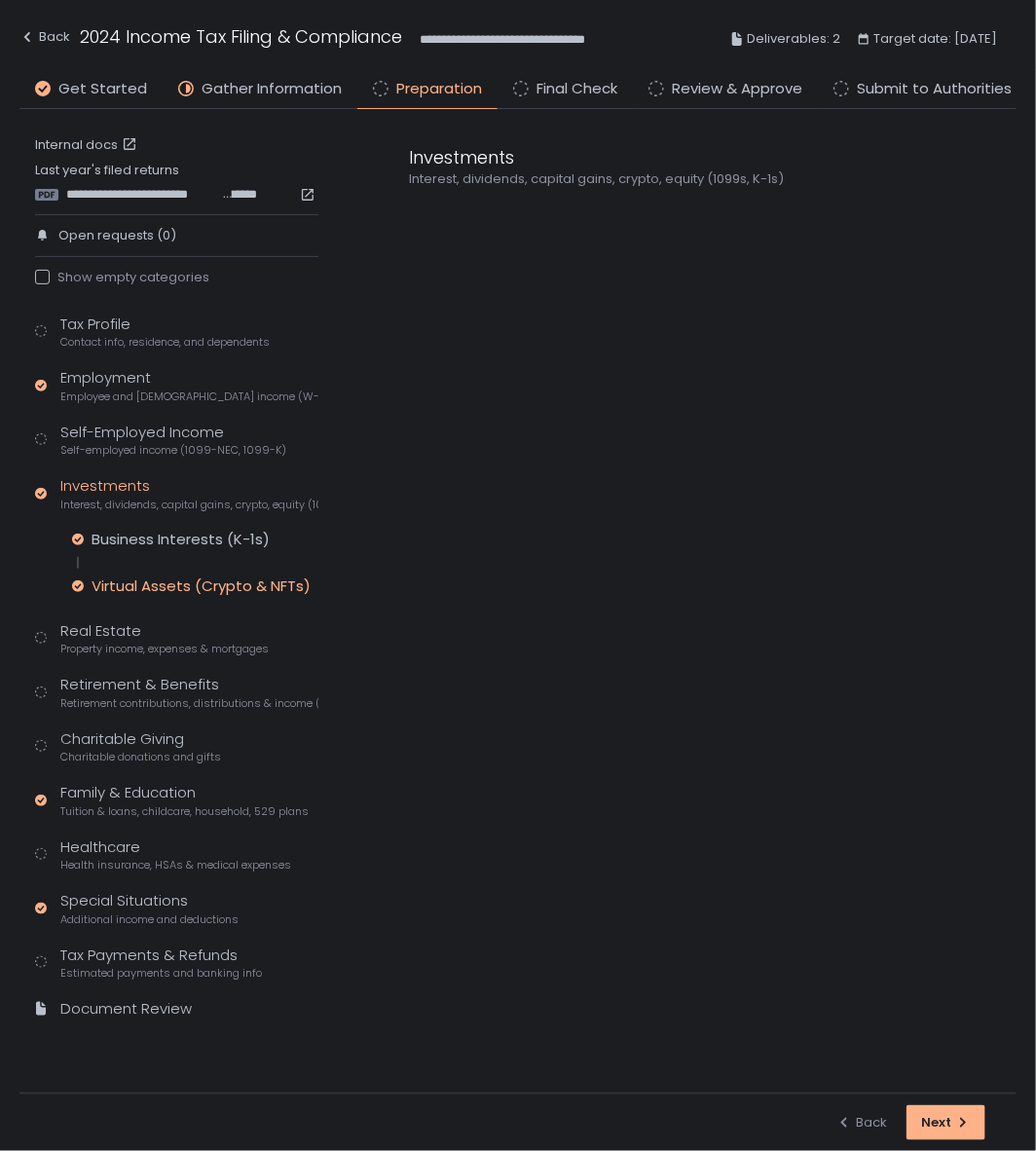 click on "Virtual Assets (Crypto & NFTs)" 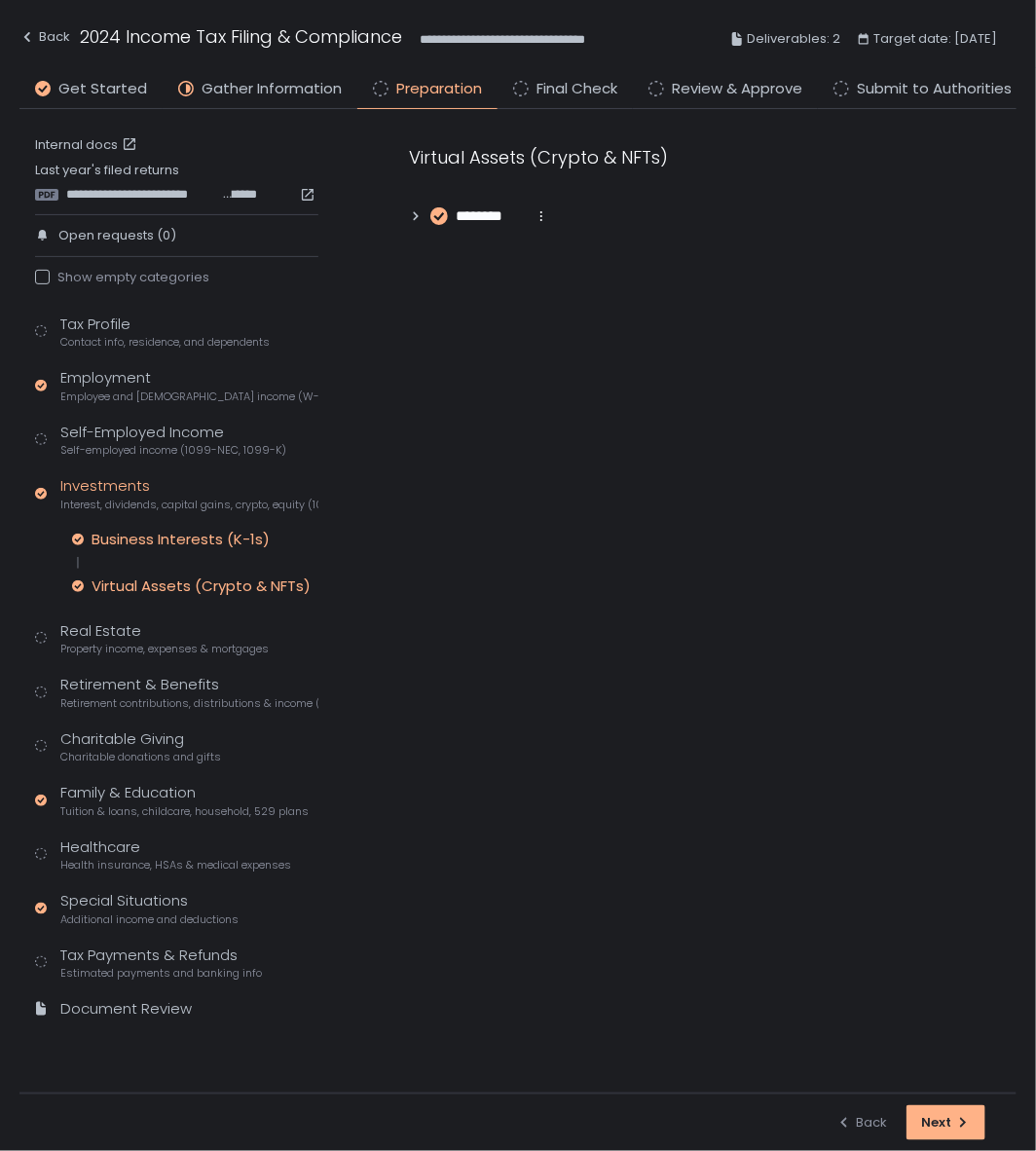 click on "Business Interests (K-1s)" 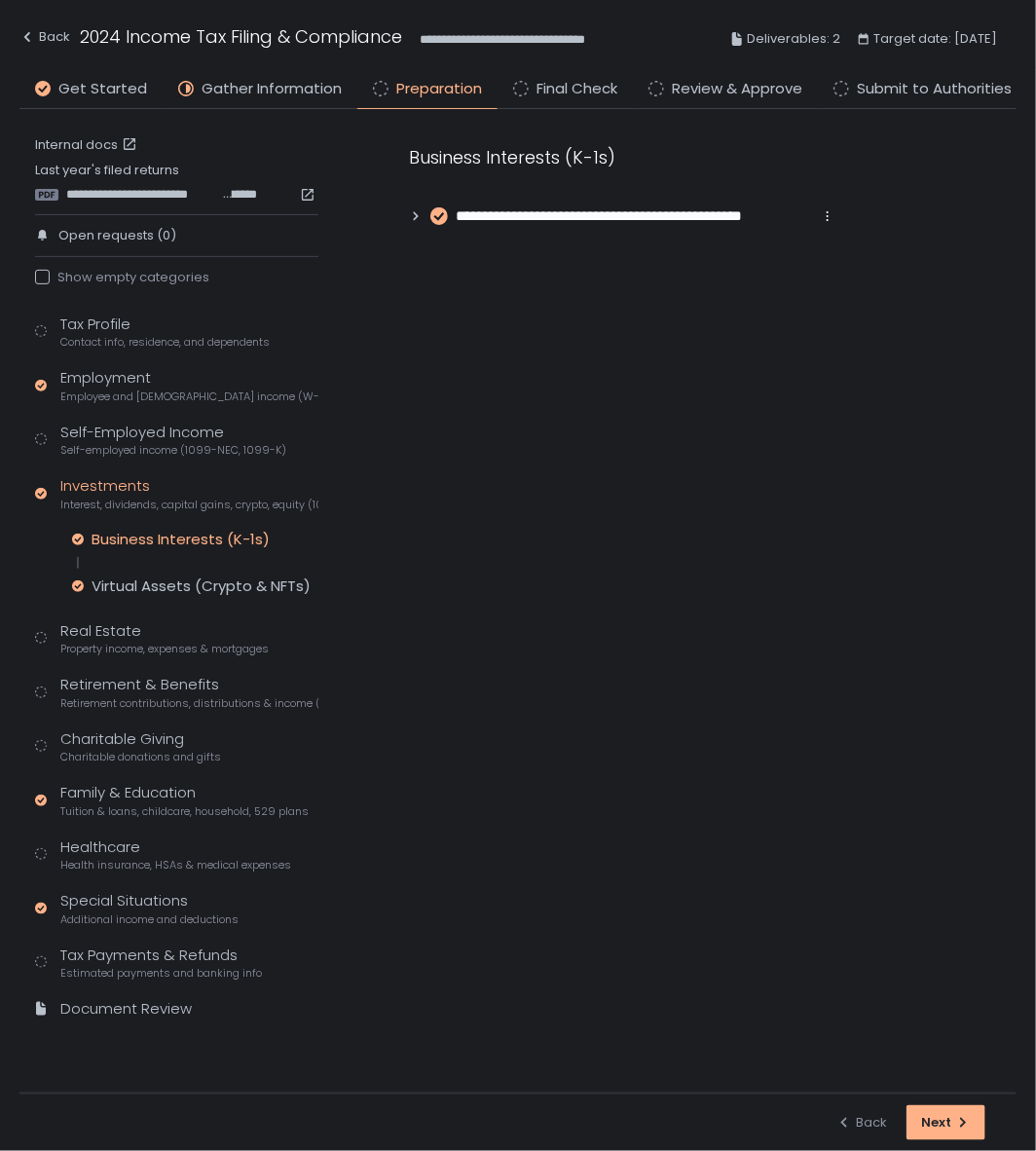 click on "Business Interests (K-1s)" 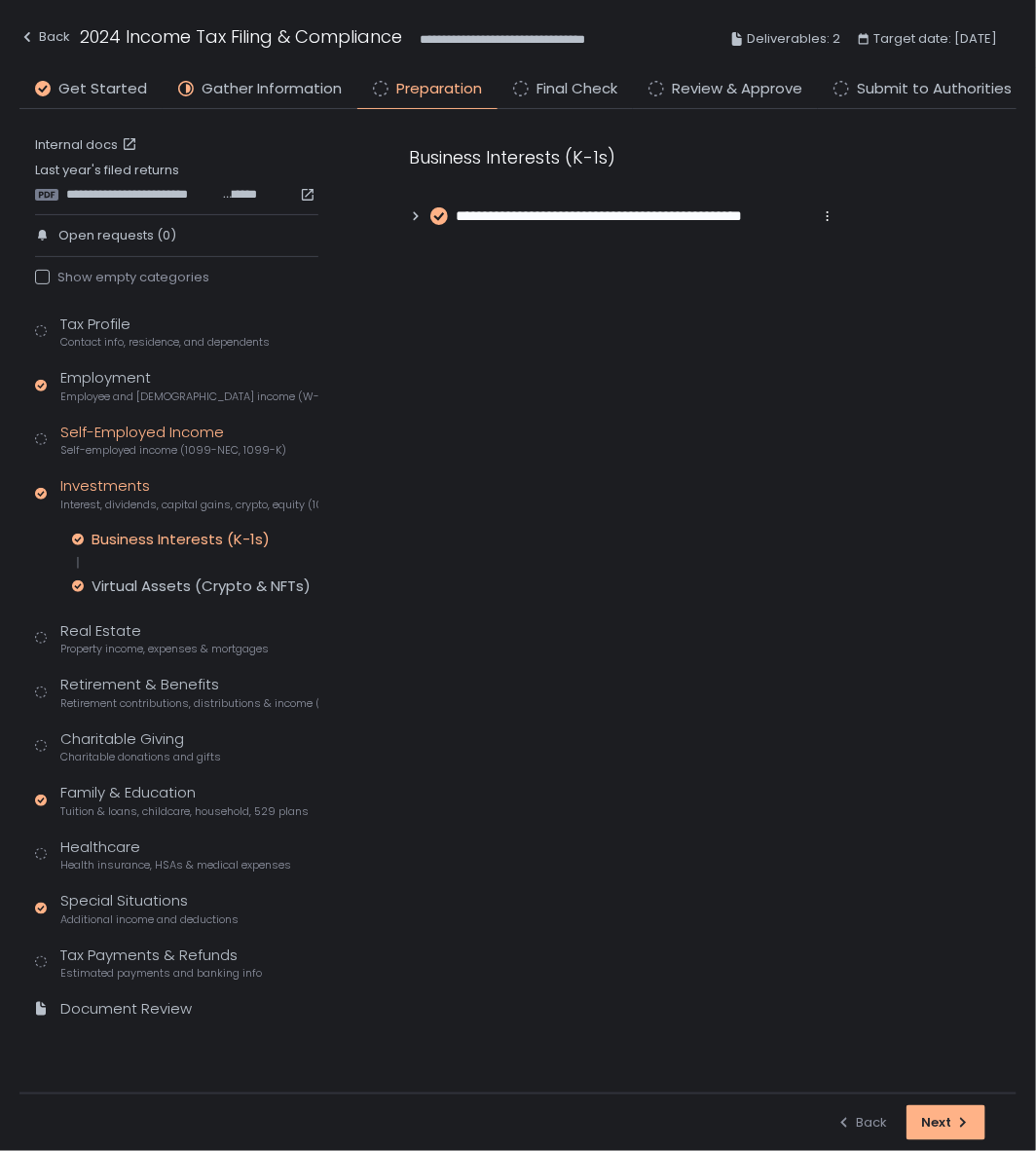 click on "Self-Employed Income Self-employed income (1099-NEC, 1099-K)" 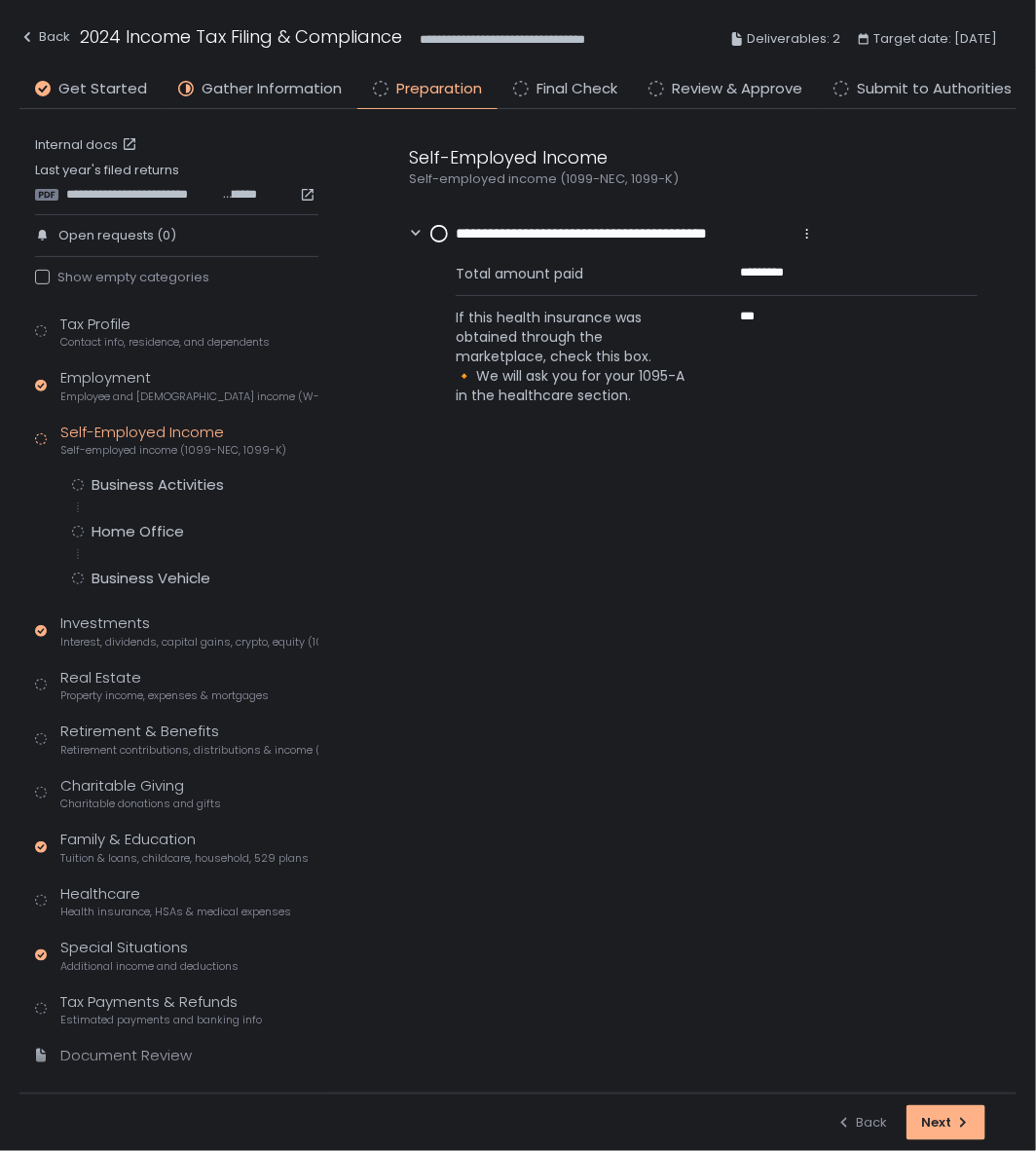 click on "Tax Profile Contact info, residence, and dependents Employment Employee and [DEMOGRAPHIC_DATA] income (W-2s) Self-Employed Income Self-employed income (1099-NEC, 1099-K) Business Activities Home Office Business Vehicle Investments Interest, dividends, capital gains, crypto, equity (1099s, K-1s) Real Estate Property income, expenses & mortgages Retirement & Benefits Retirement contributions, distributions & income (1099-R, 5498) Charitable Giving Charitable donations and gifts Family & Education Tuition & loans, childcare, household, 529 plans Healthcare Health insurance, HSAs & medical expenses Special Situations Additional income and deductions Tax Payments & Refunds Estimated payments and banking info Document Review" at bounding box center [176, 699] 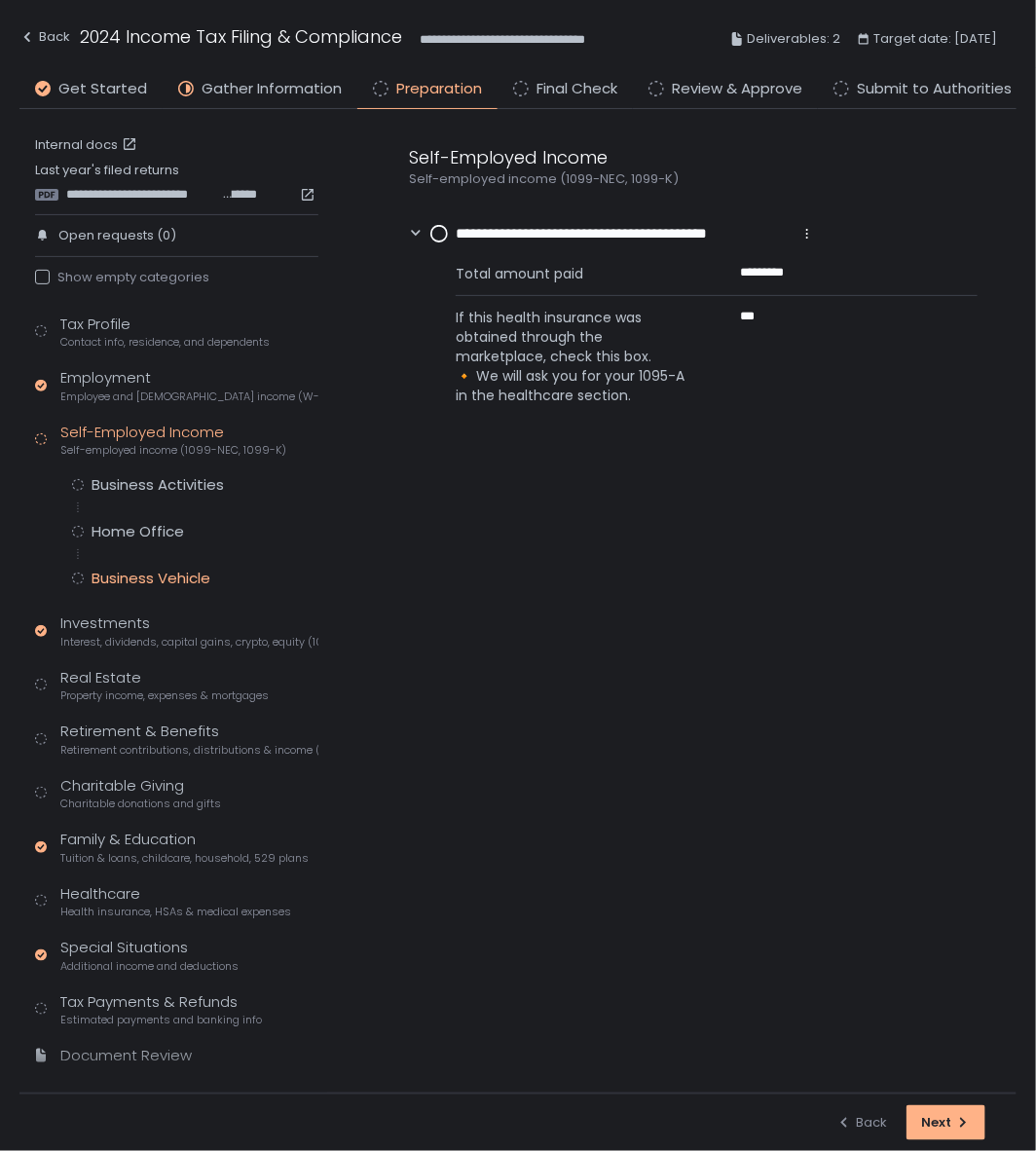 click on "Business Vehicle" 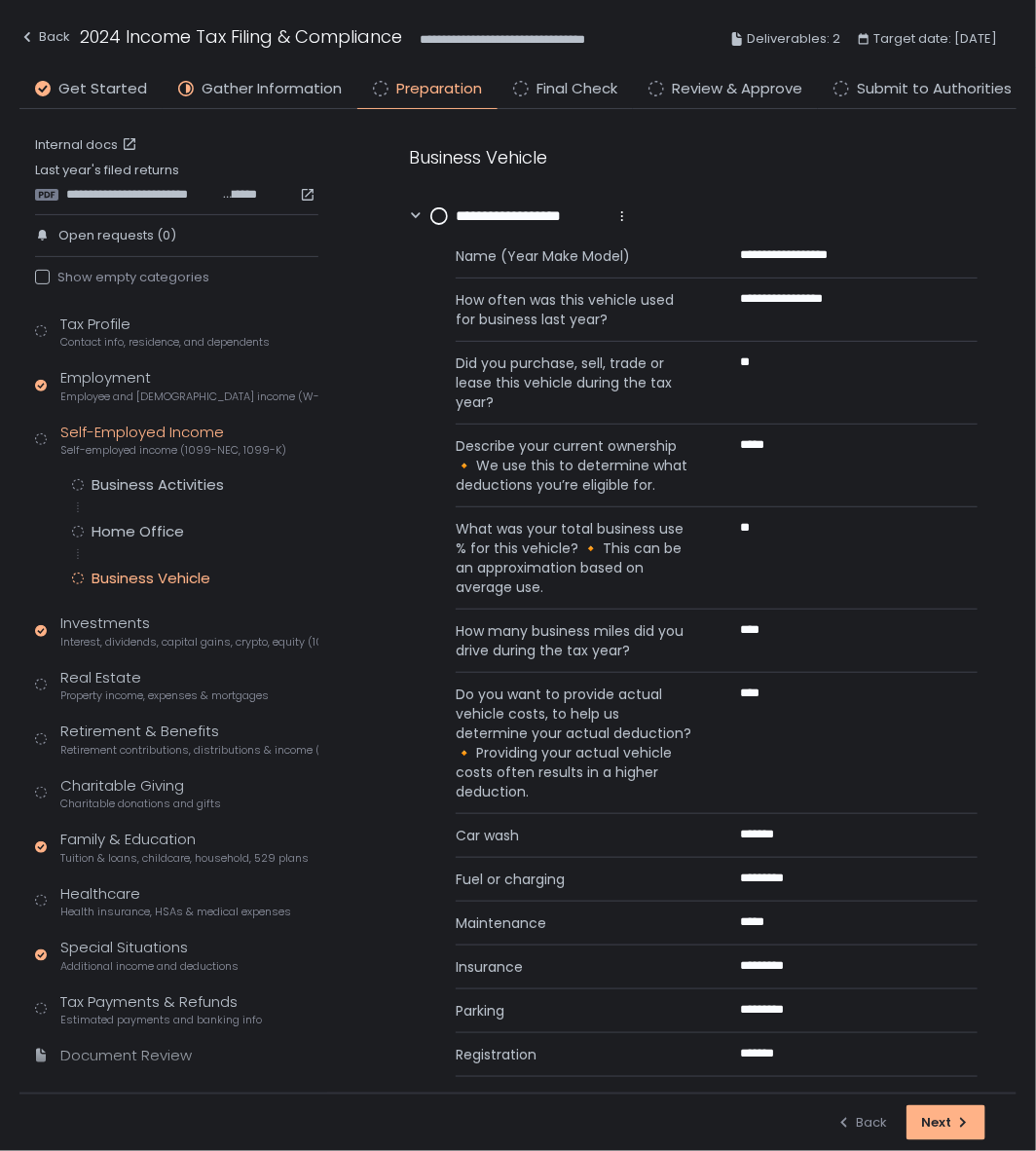 click on "Business Activities Home Office Business Vehicle" at bounding box center (195, 532) 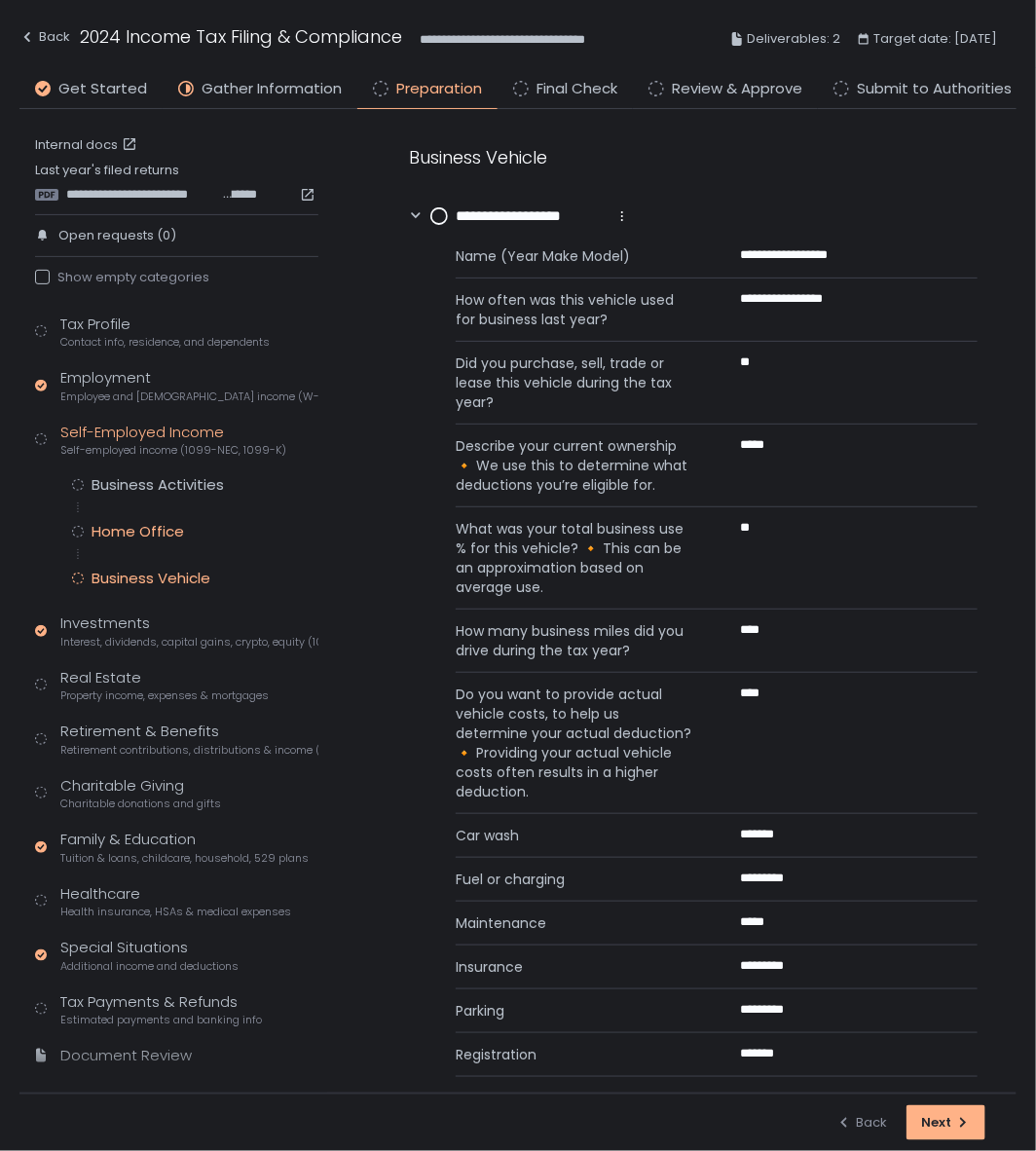 click on "Home Office" 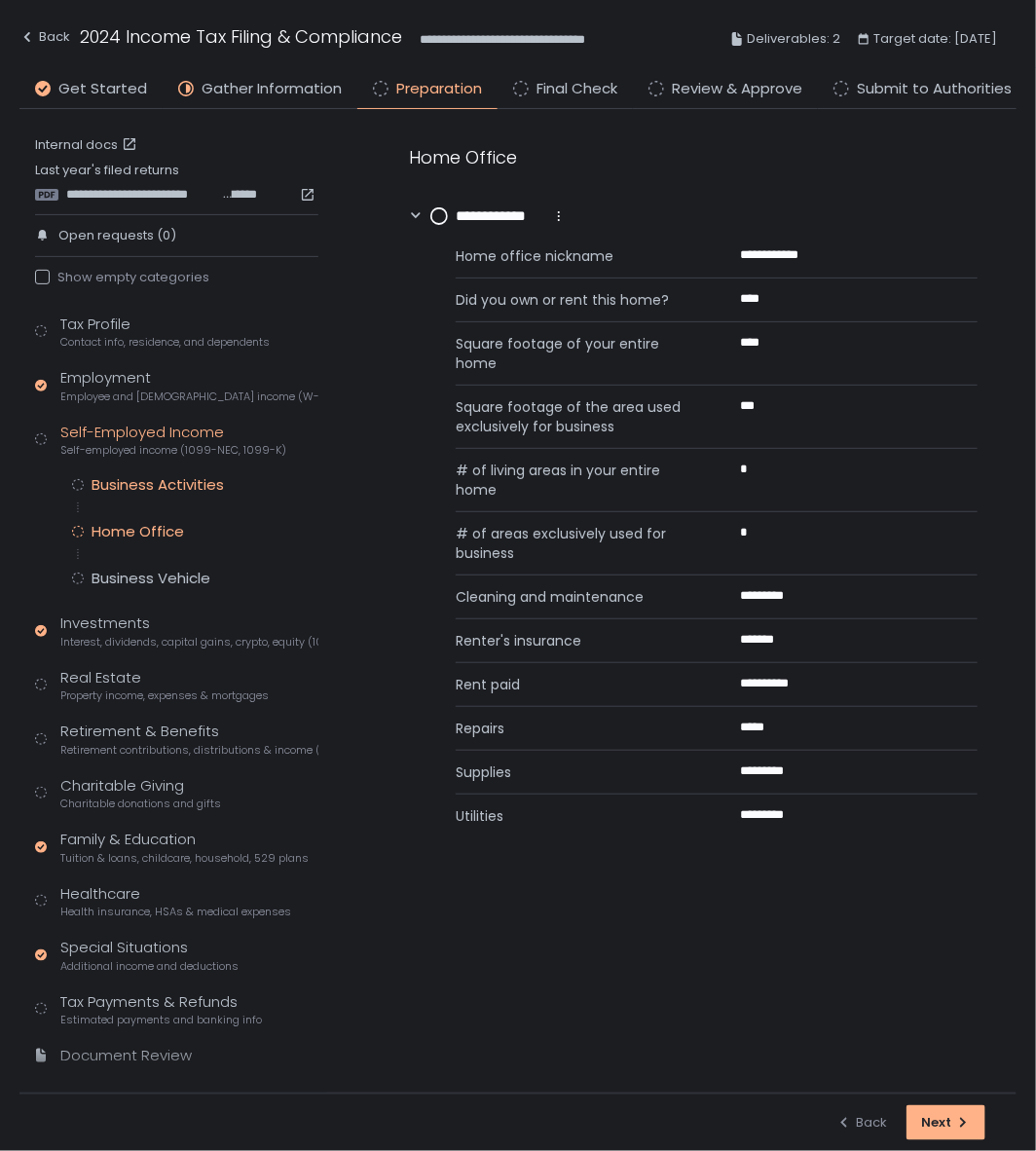 click on "Business Activities" 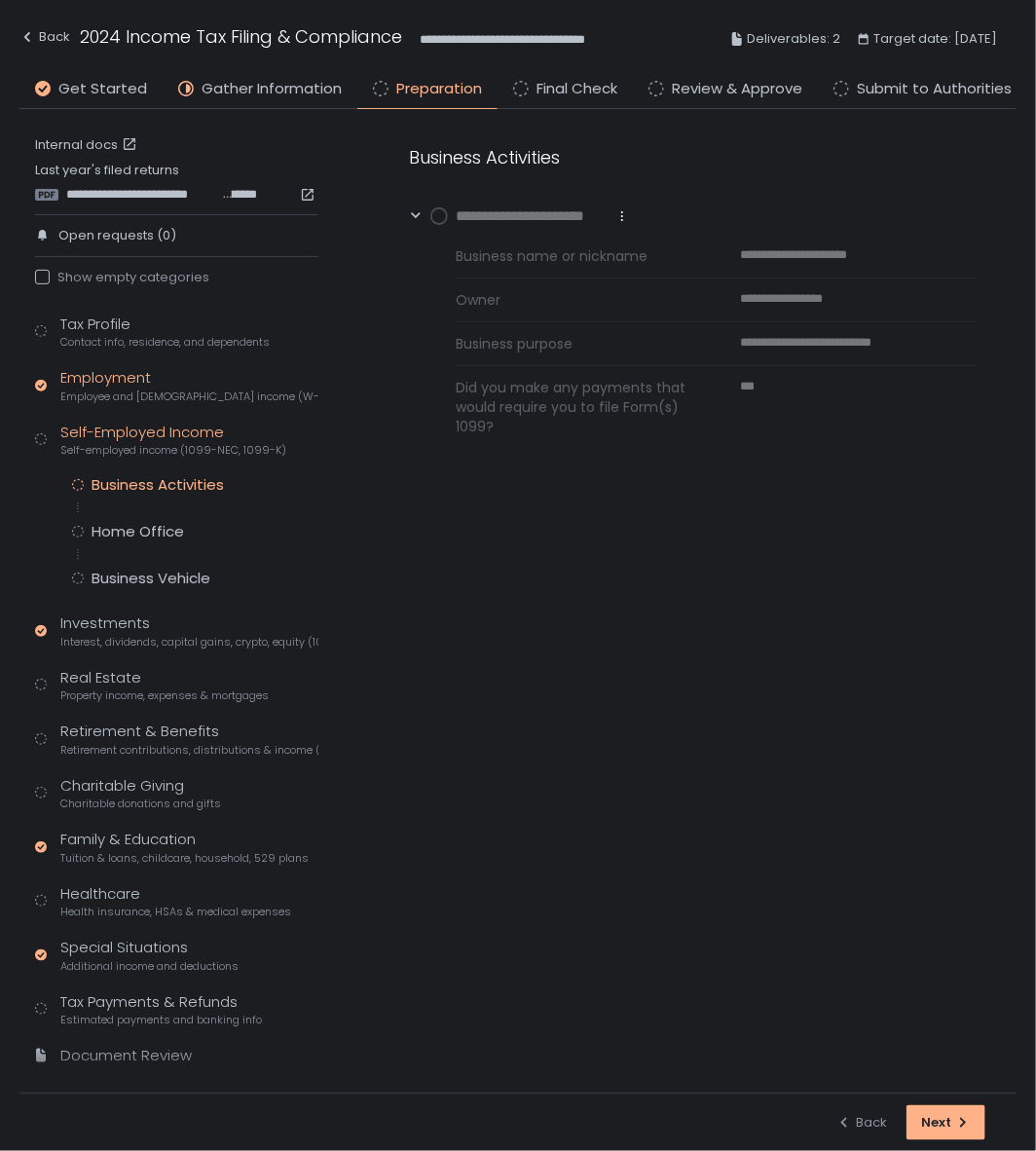 click on "Employment Employee and [DEMOGRAPHIC_DATA] income (W-2s)" 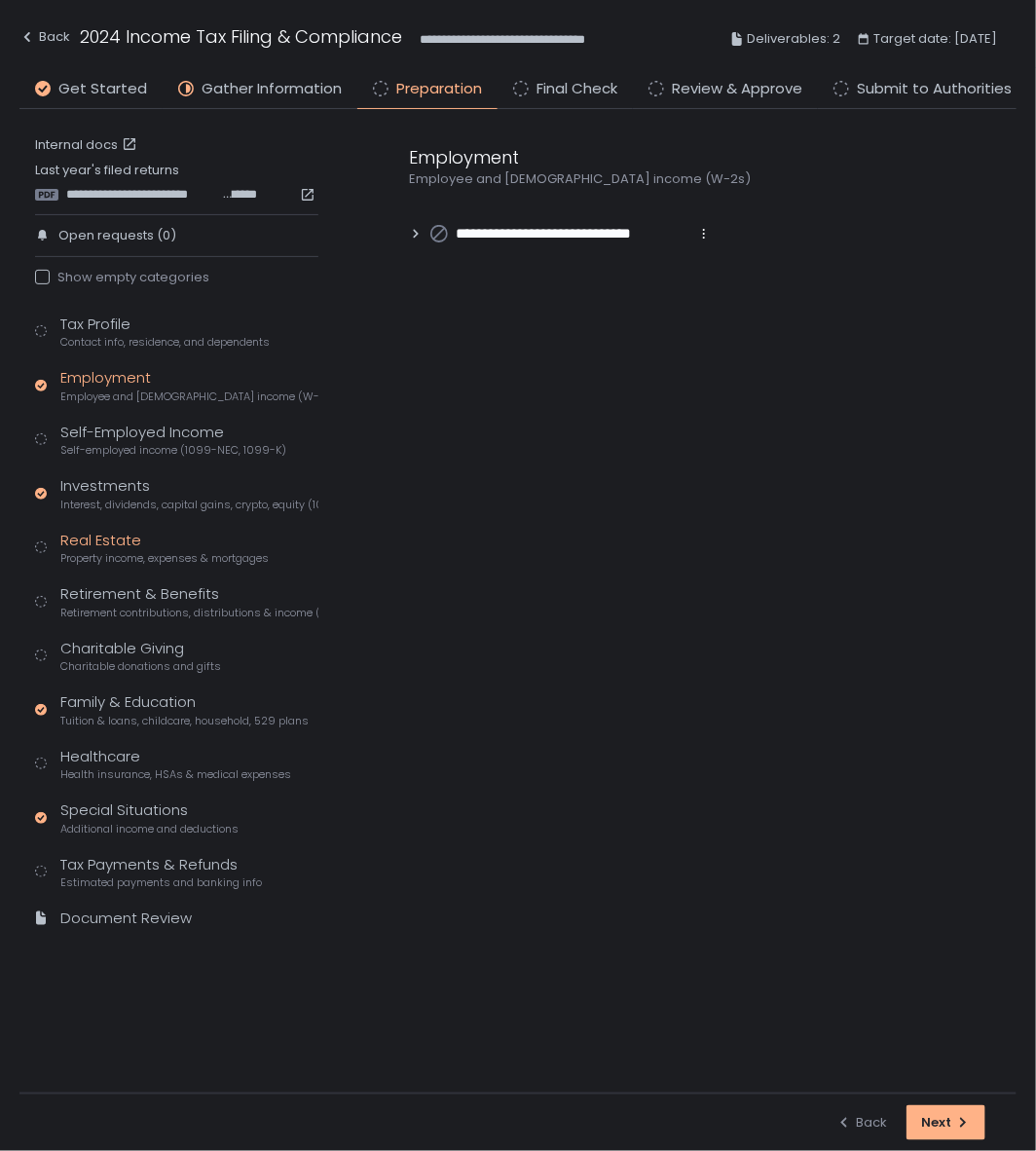 click on "Real Estate Property income, expenses & mortgages" 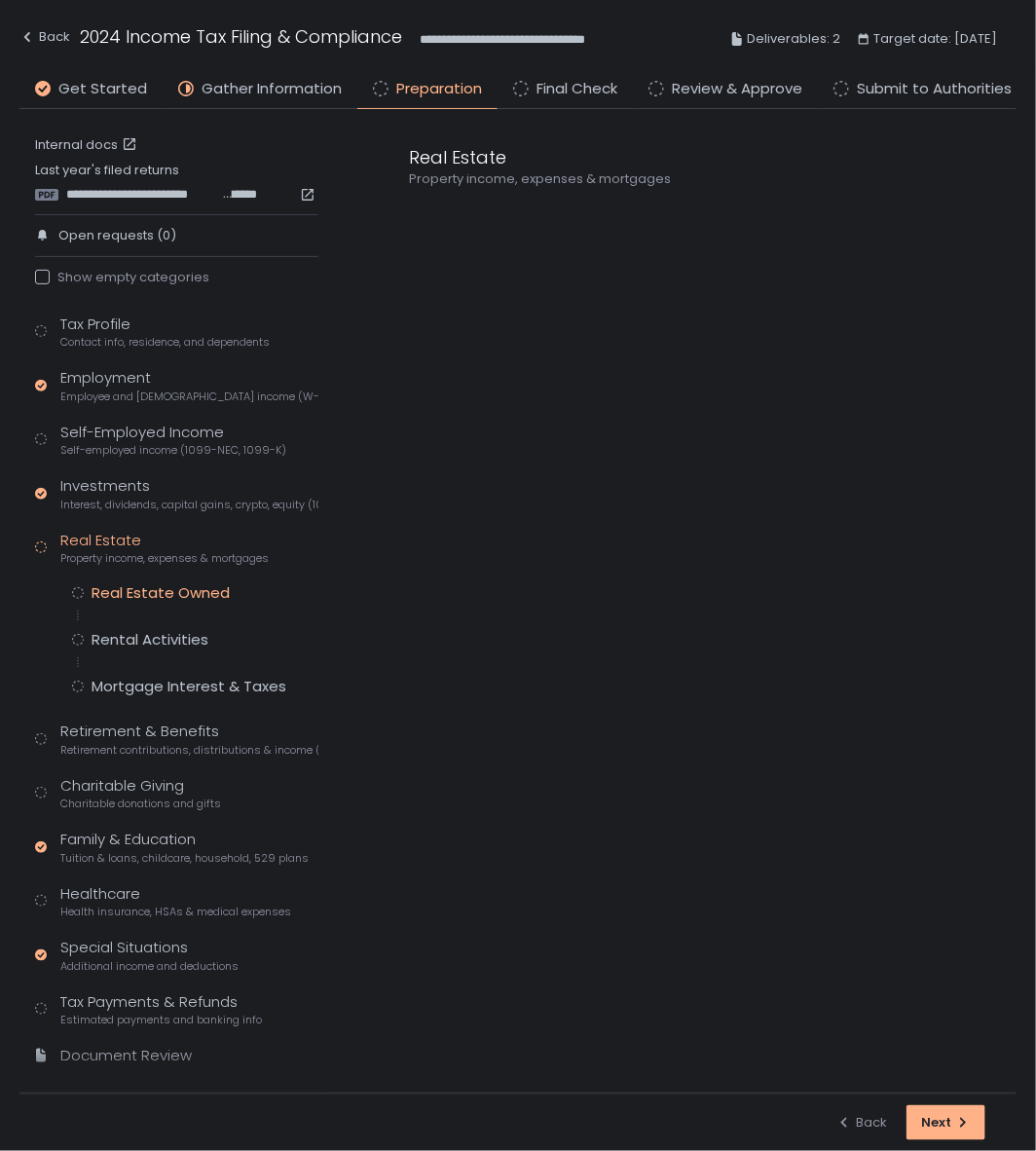 click on "Real Estate Owned" 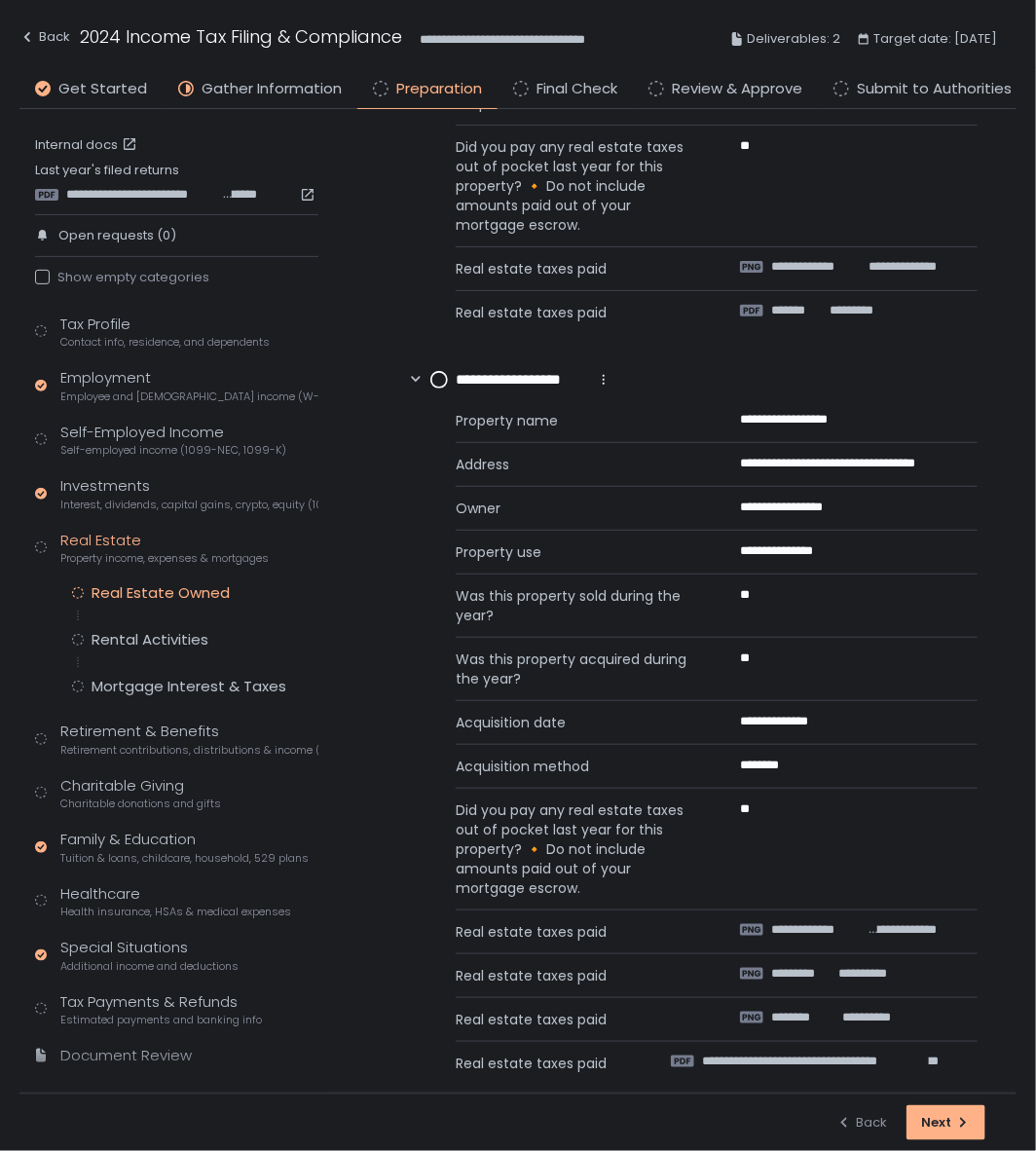 scroll, scrollTop: 499, scrollLeft: 0, axis: vertical 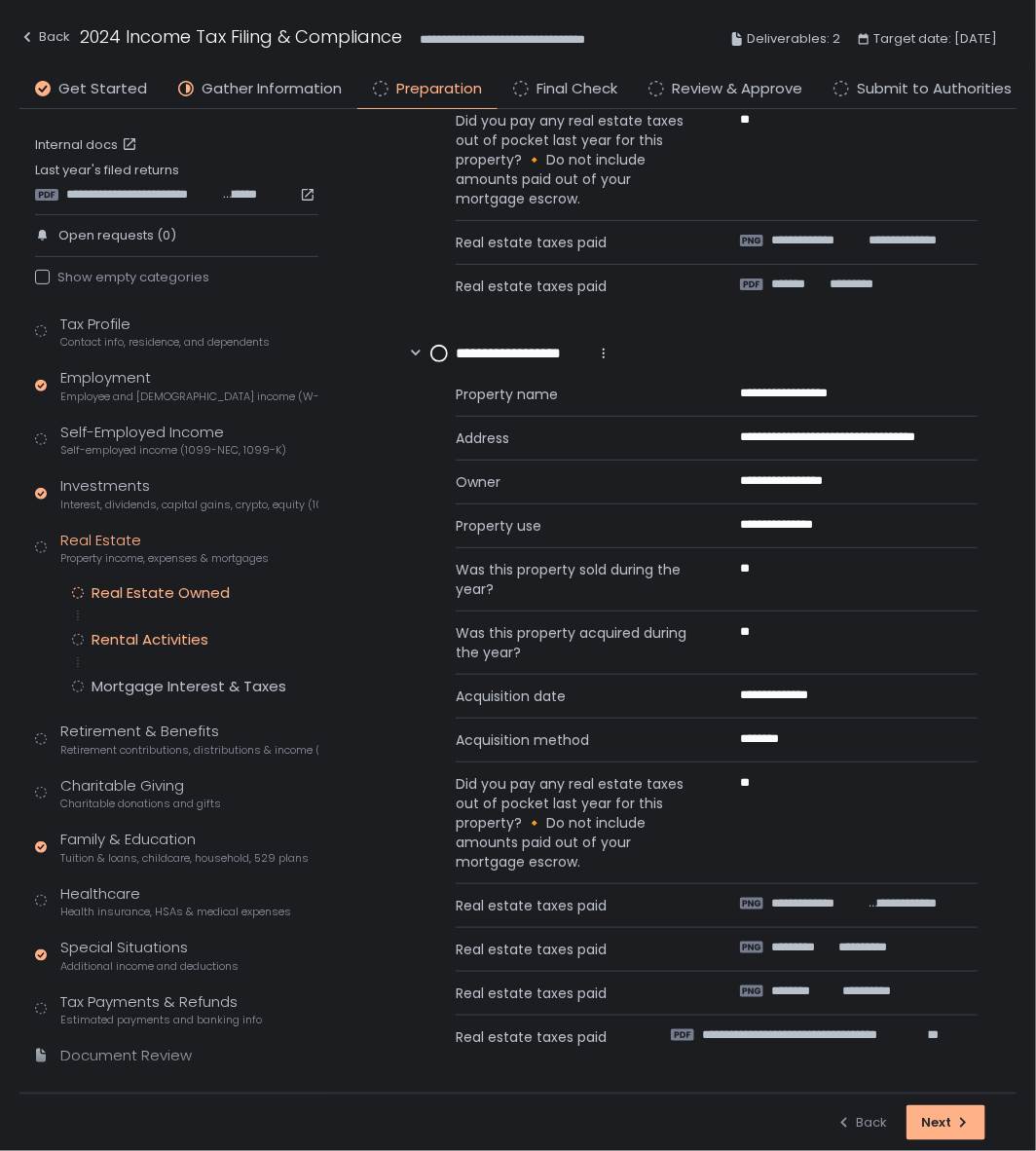 click on "Rental Activities" 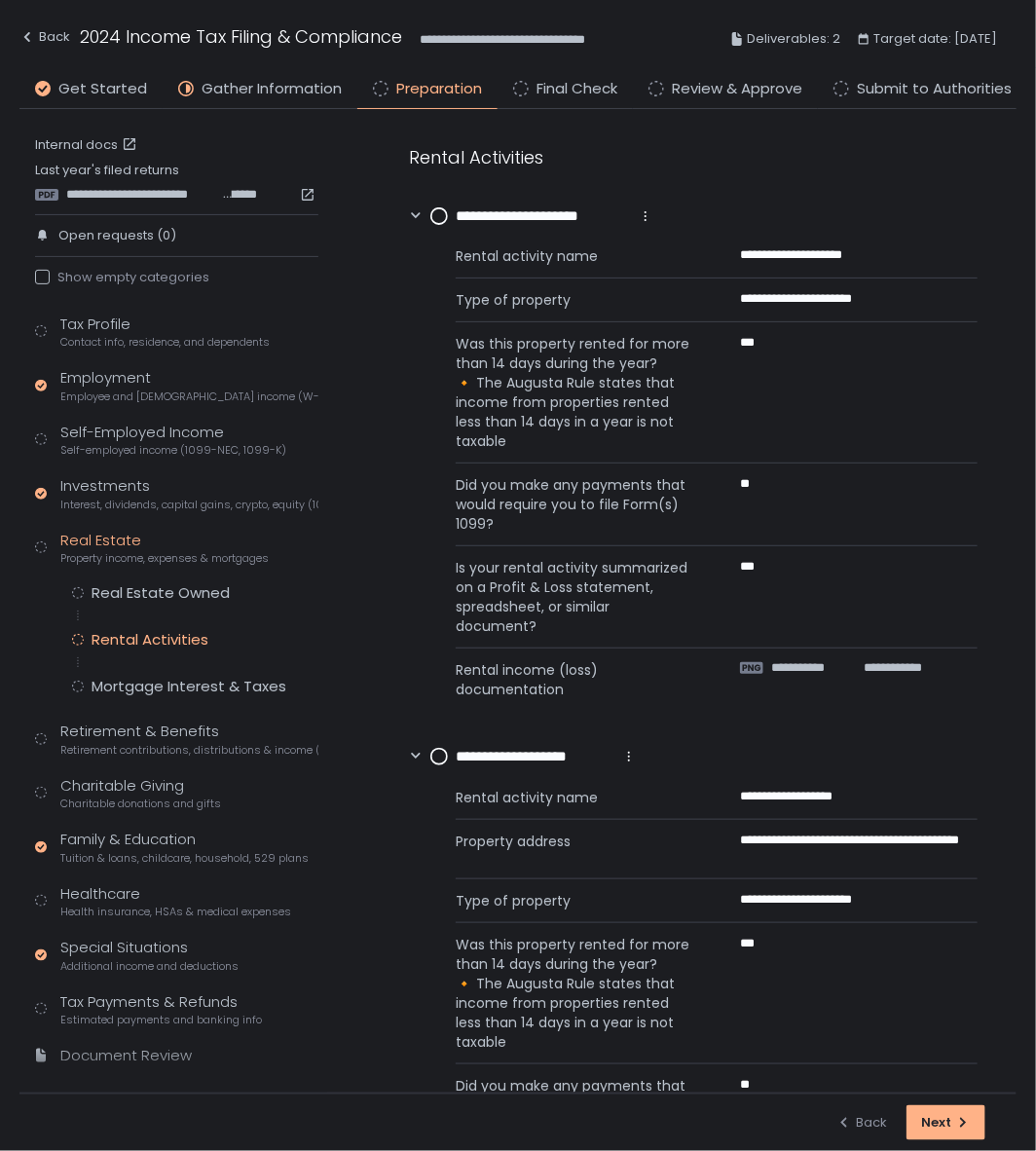scroll, scrollTop: 190, scrollLeft: 0, axis: vertical 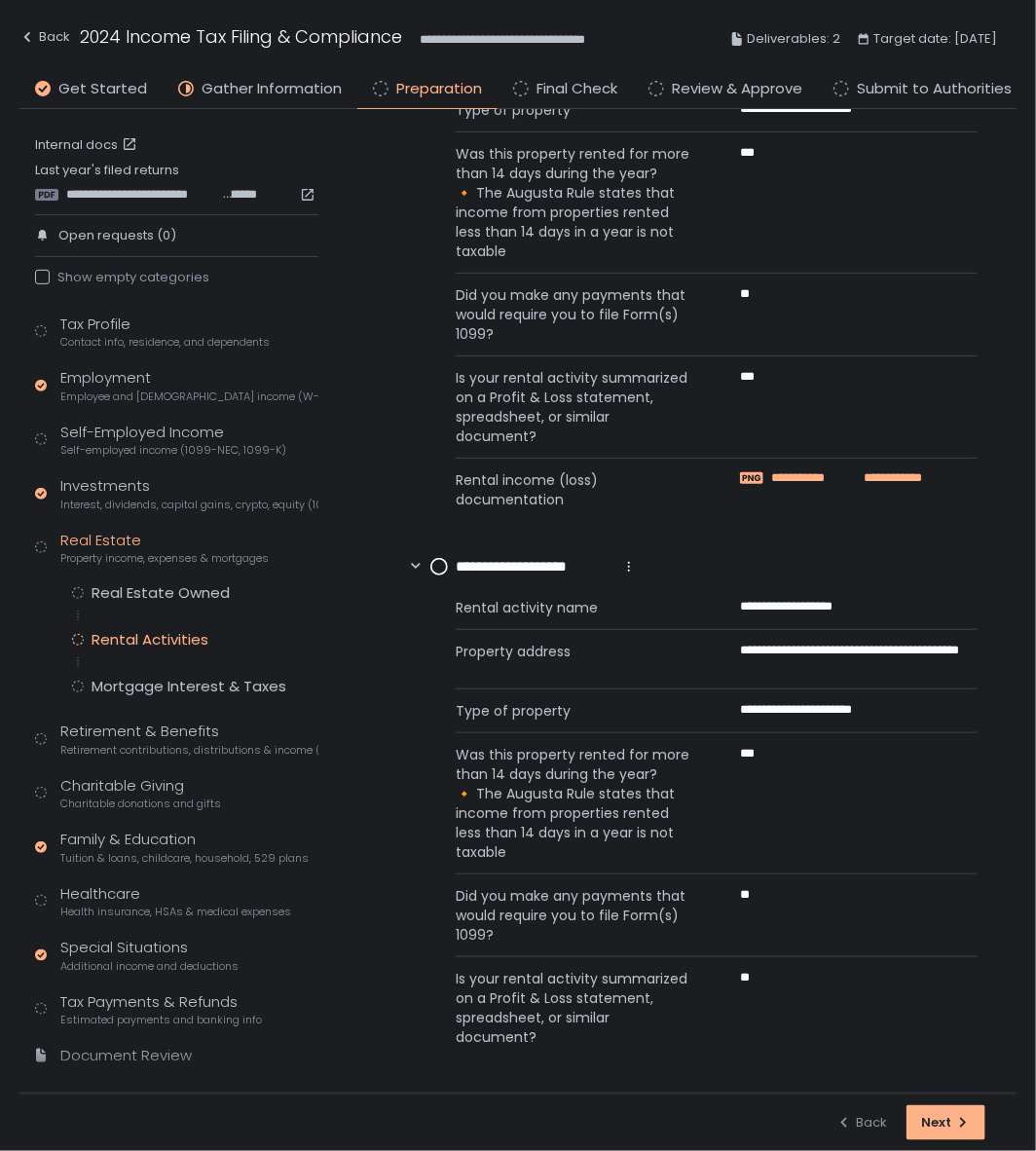 click on "**********" at bounding box center [808, 478] 